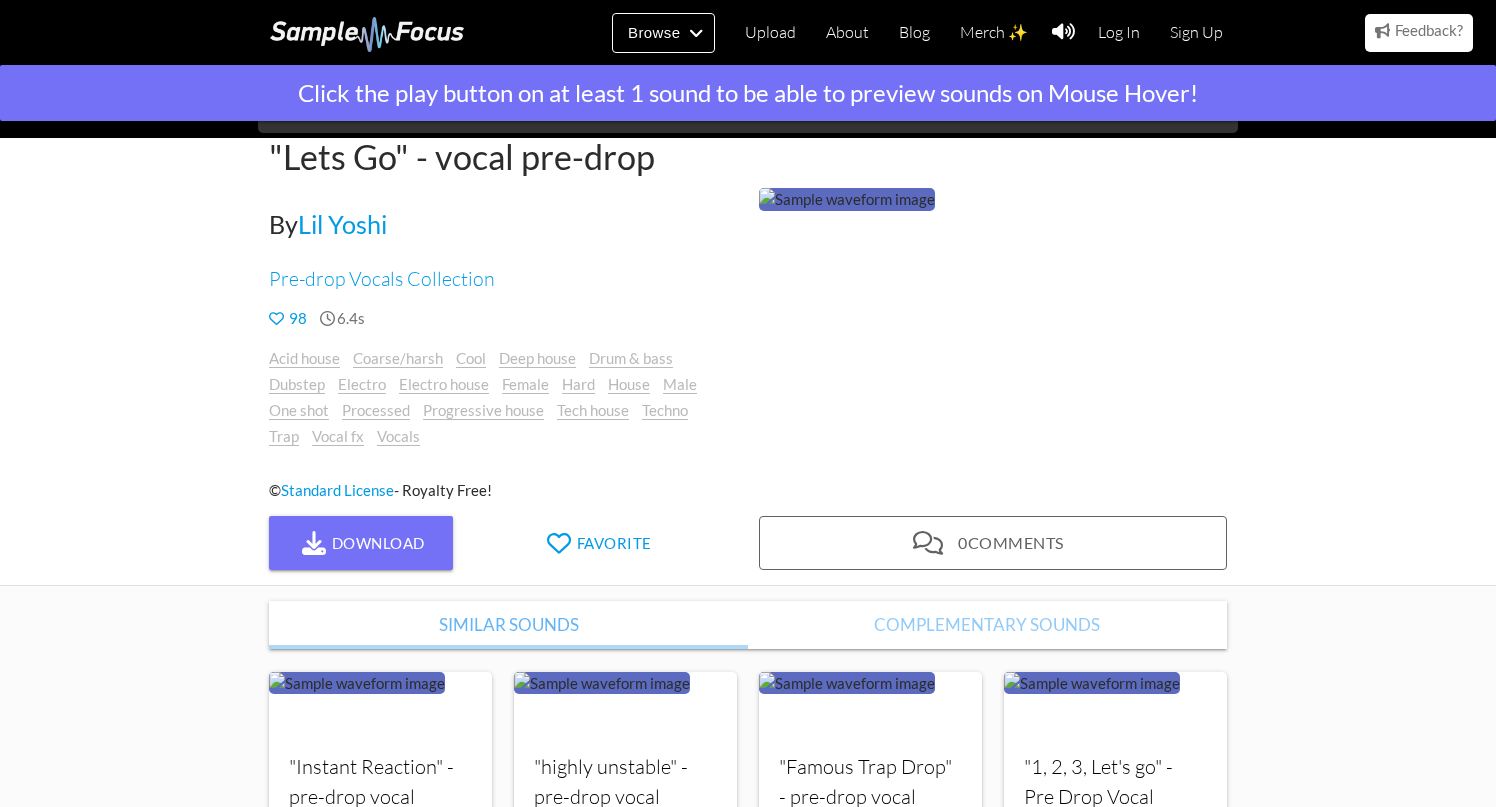 scroll, scrollTop: 80, scrollLeft: 0, axis: vertical 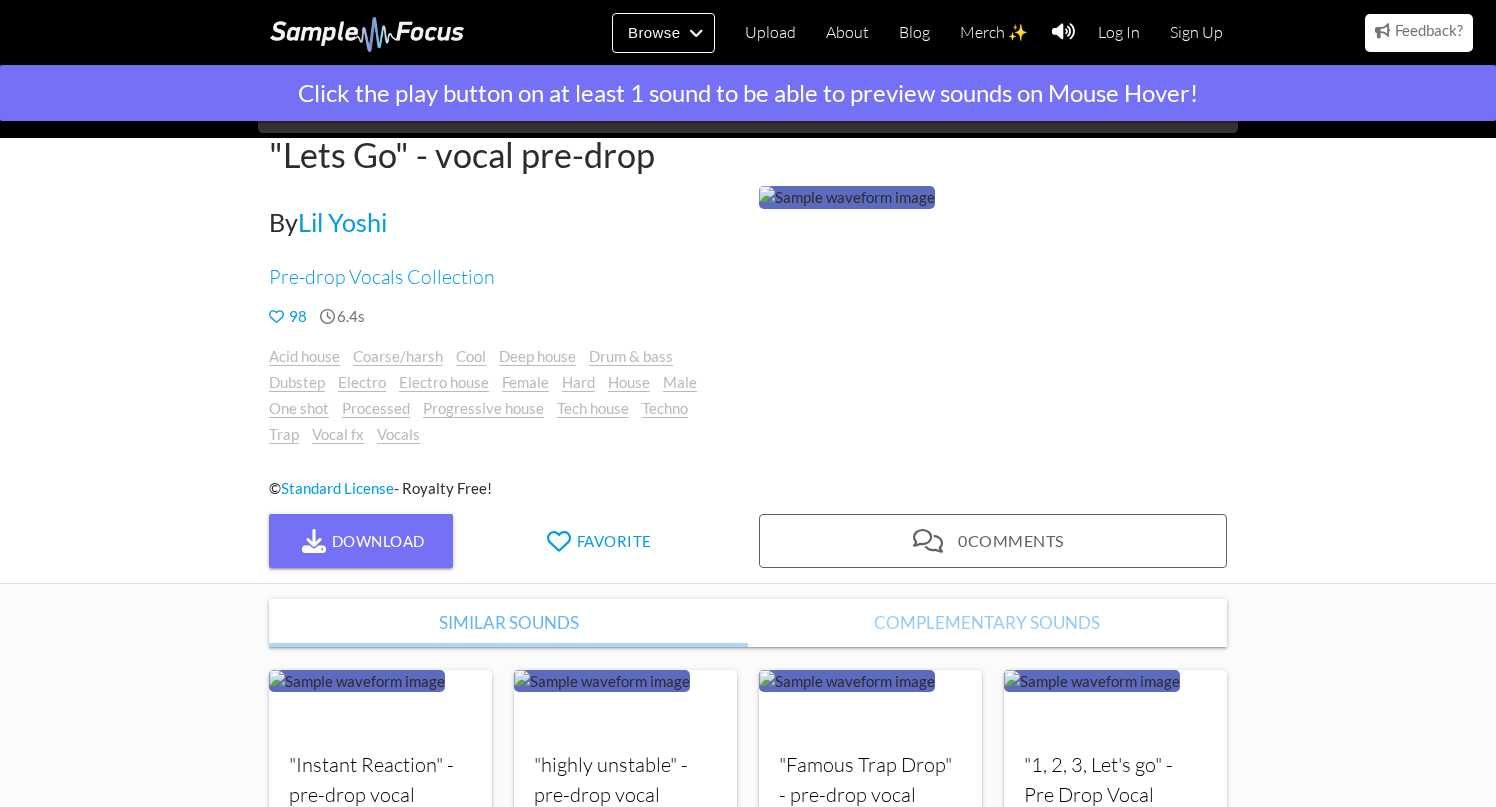 click at bounding box center [847, 197] 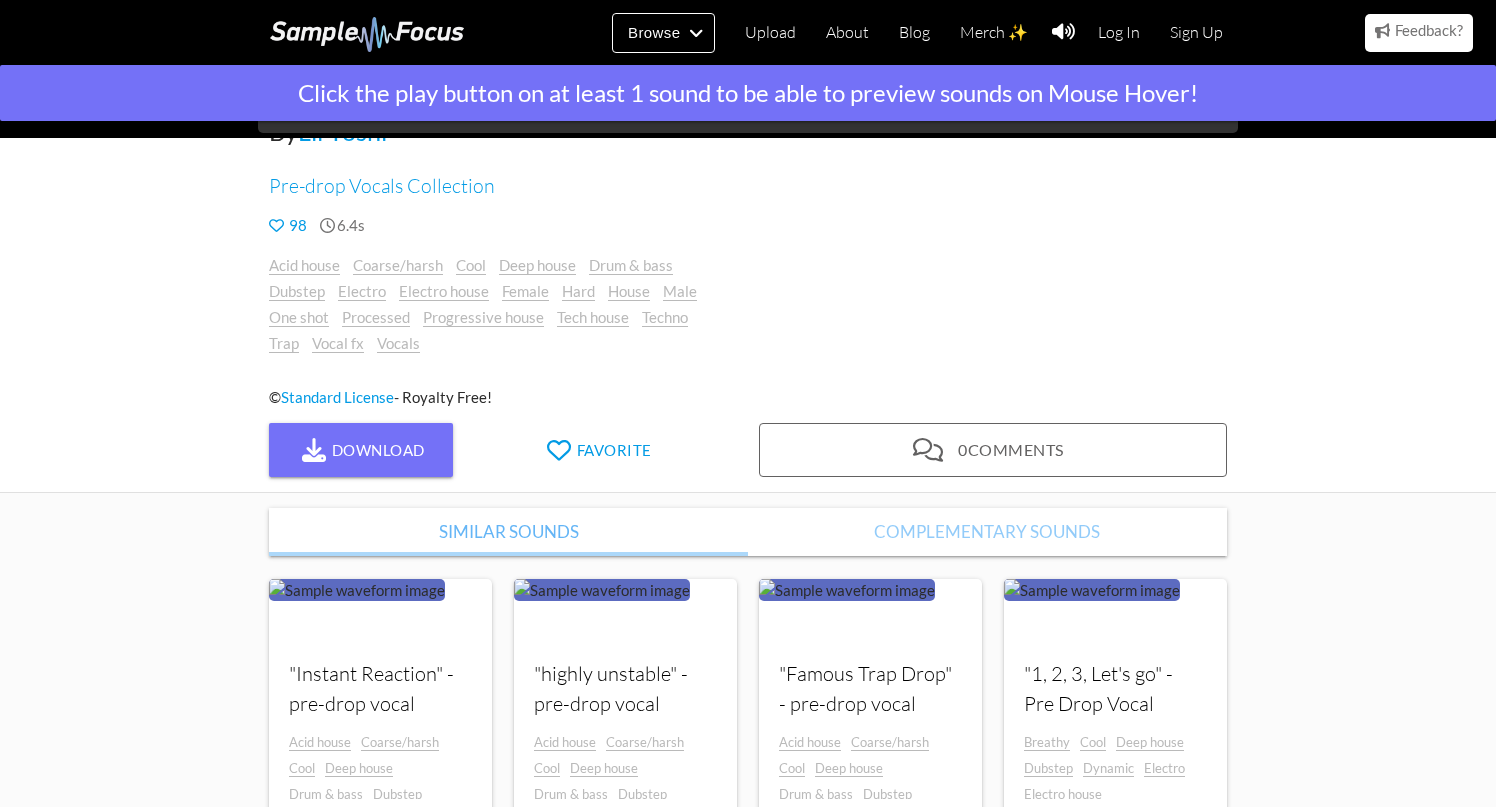 scroll, scrollTop: 0, scrollLeft: 0, axis: both 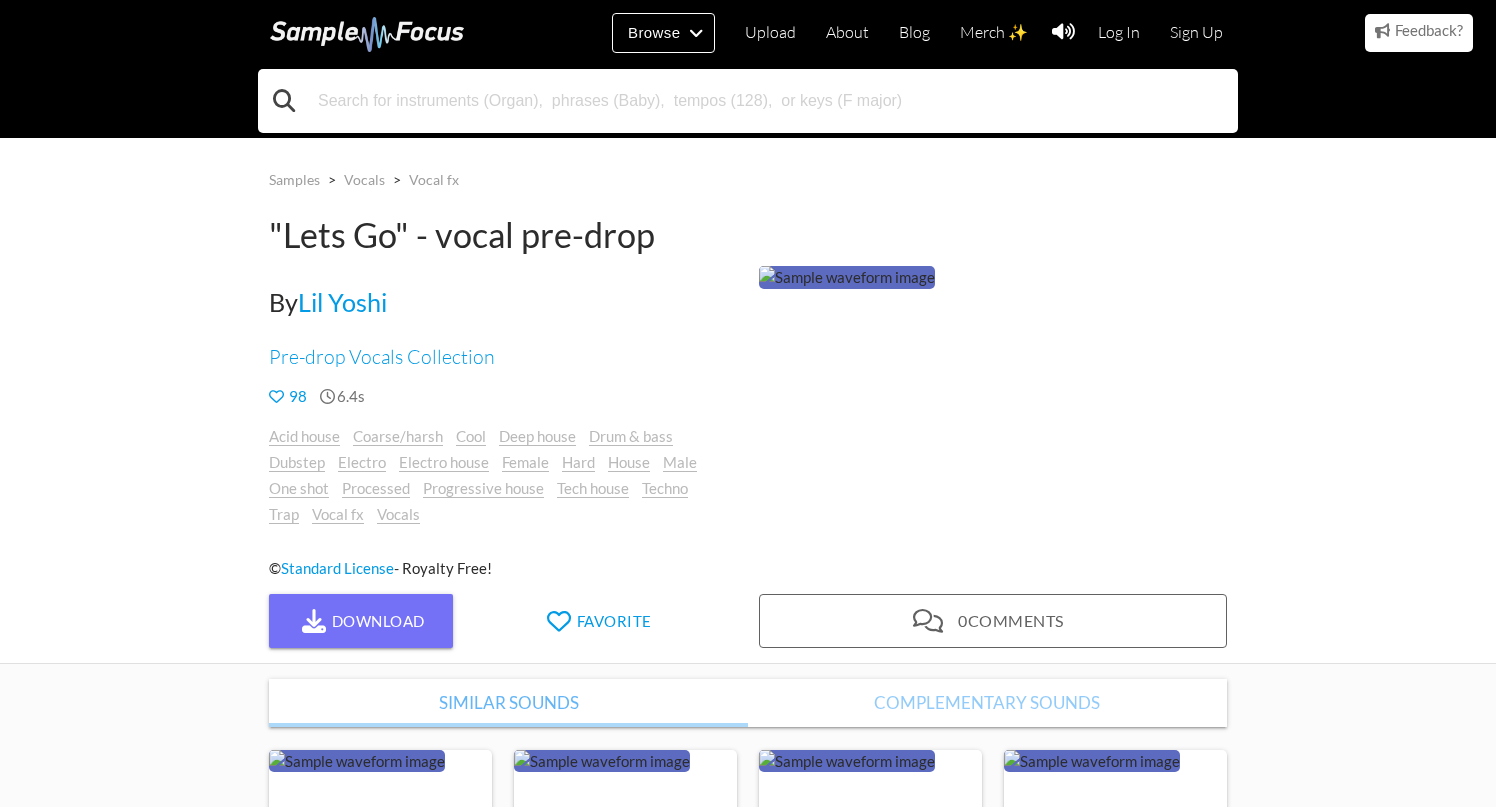 click at bounding box center [748, 101] 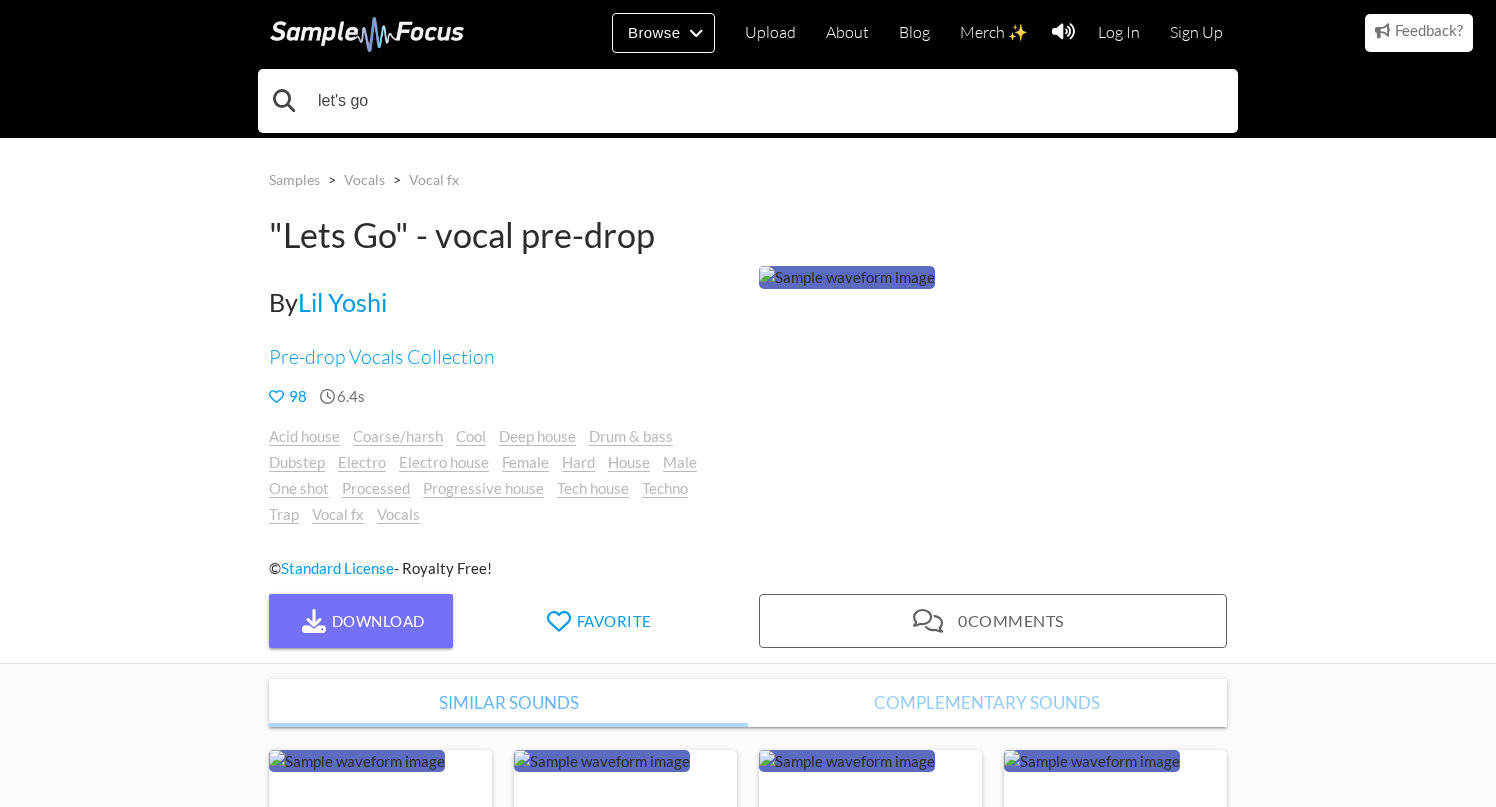 type on "let's go" 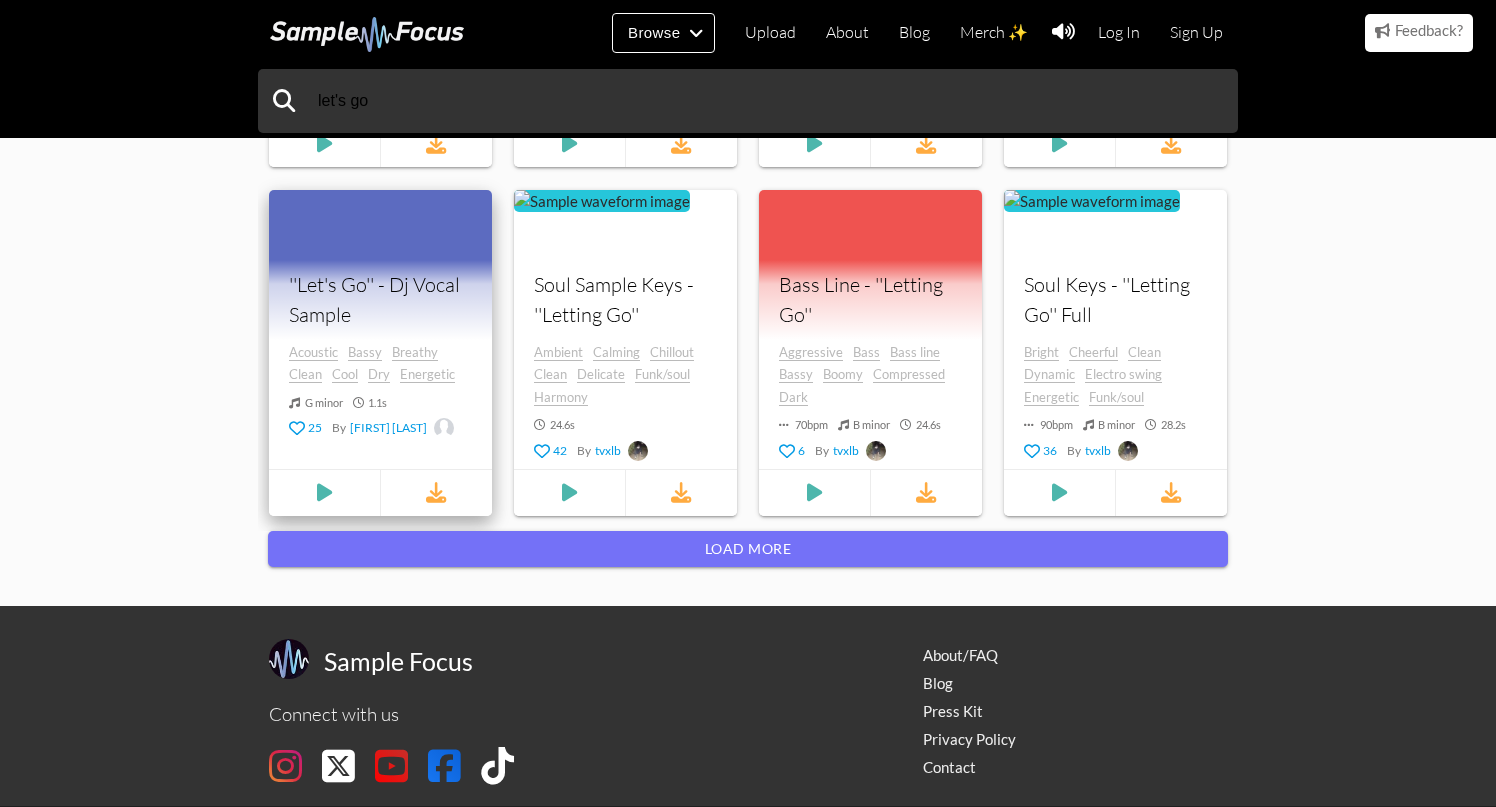 scroll, scrollTop: 2120, scrollLeft: 0, axis: vertical 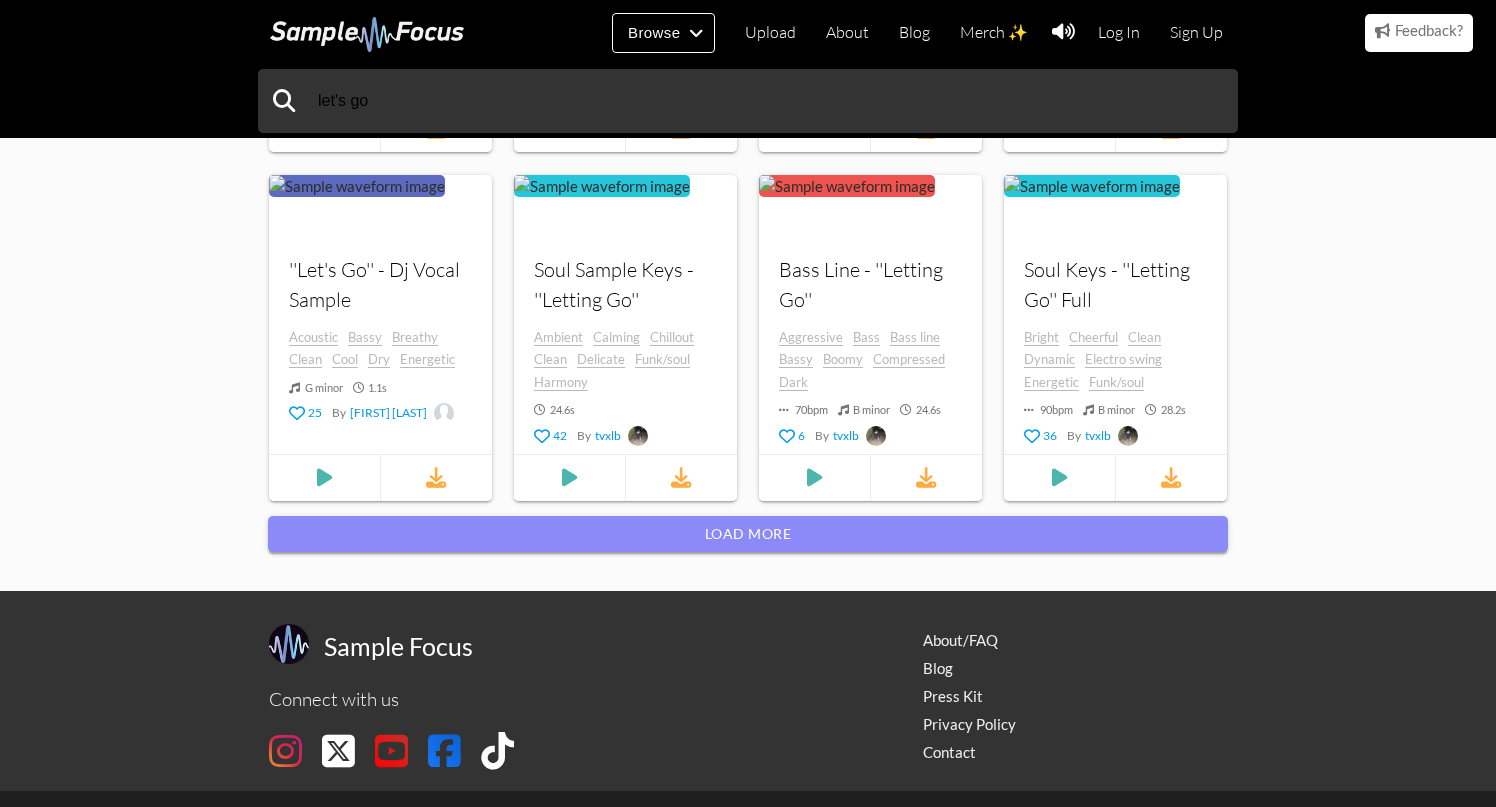 click on "Load more" at bounding box center [748, 534] 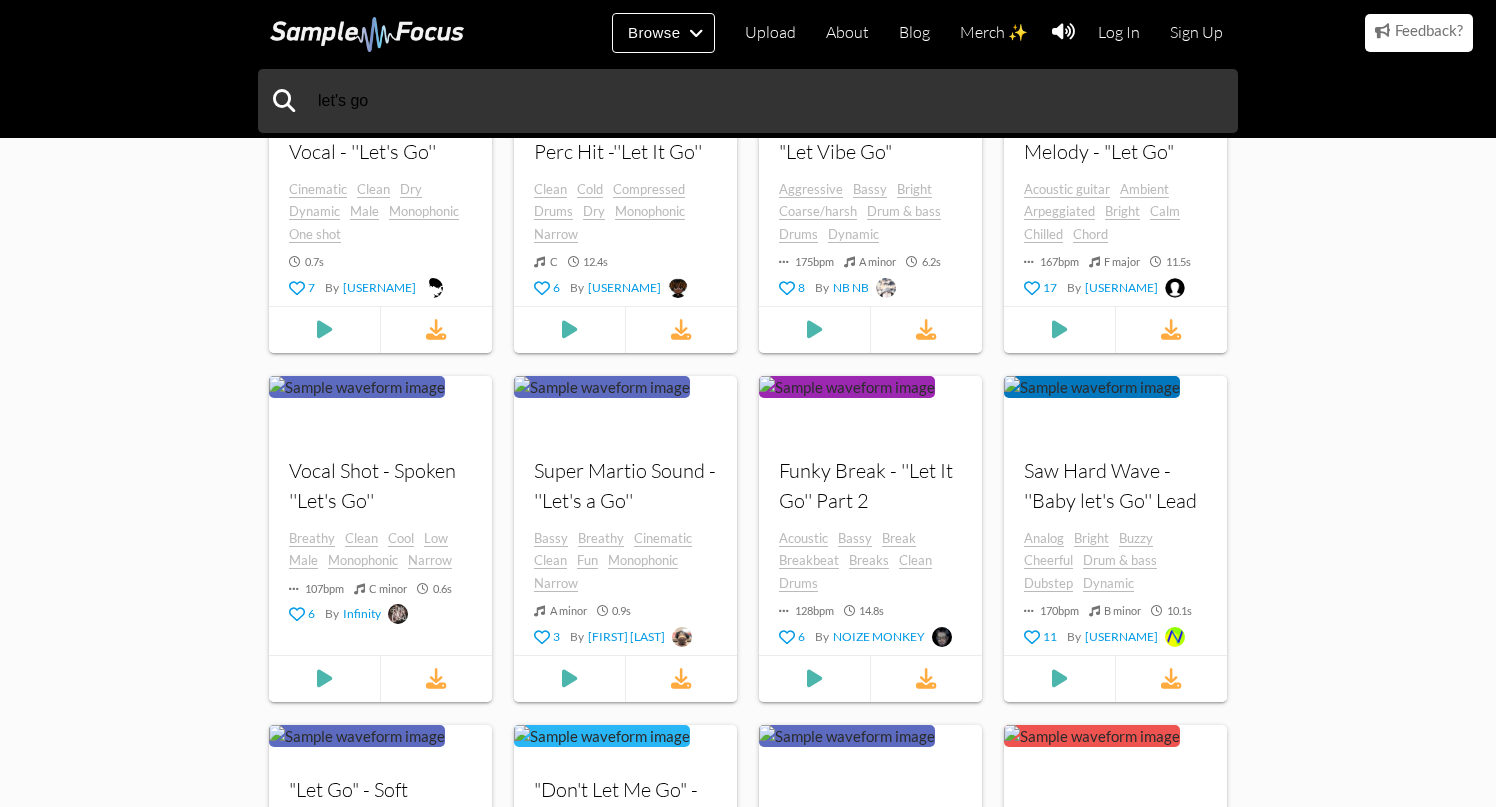 scroll, scrollTop: 4365, scrollLeft: 0, axis: vertical 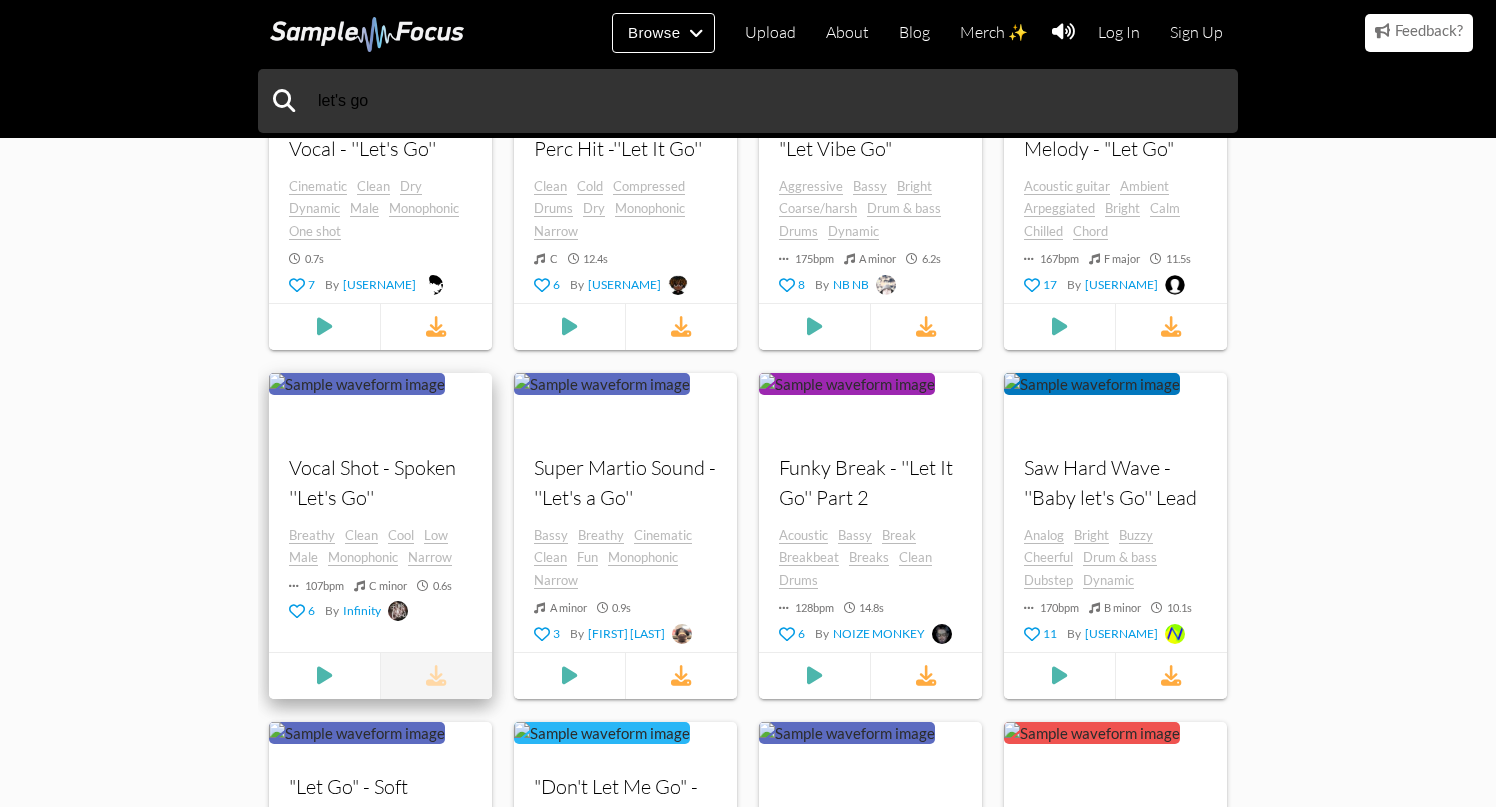click at bounding box center (436, 676) 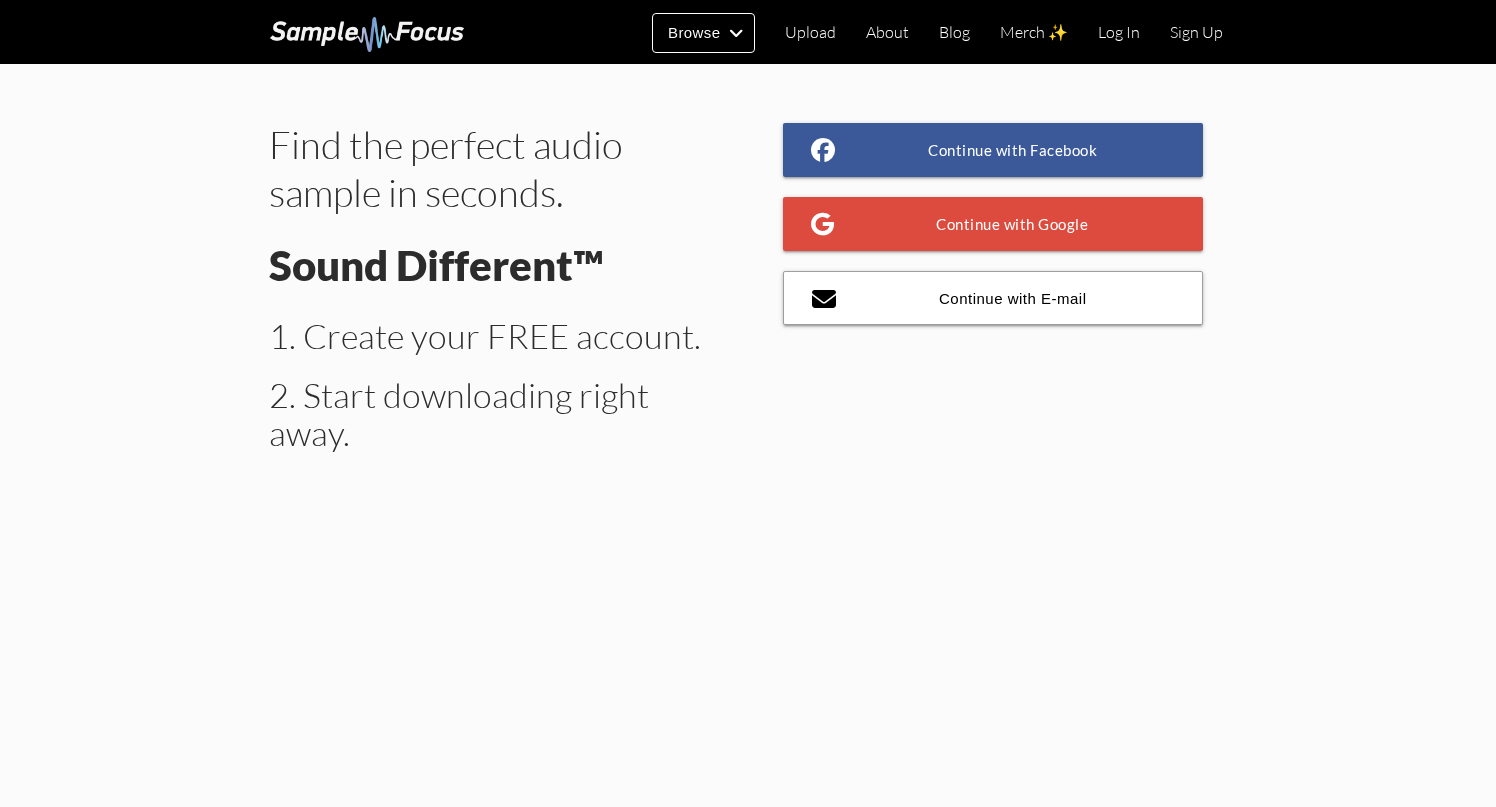 scroll, scrollTop: 0, scrollLeft: 0, axis: both 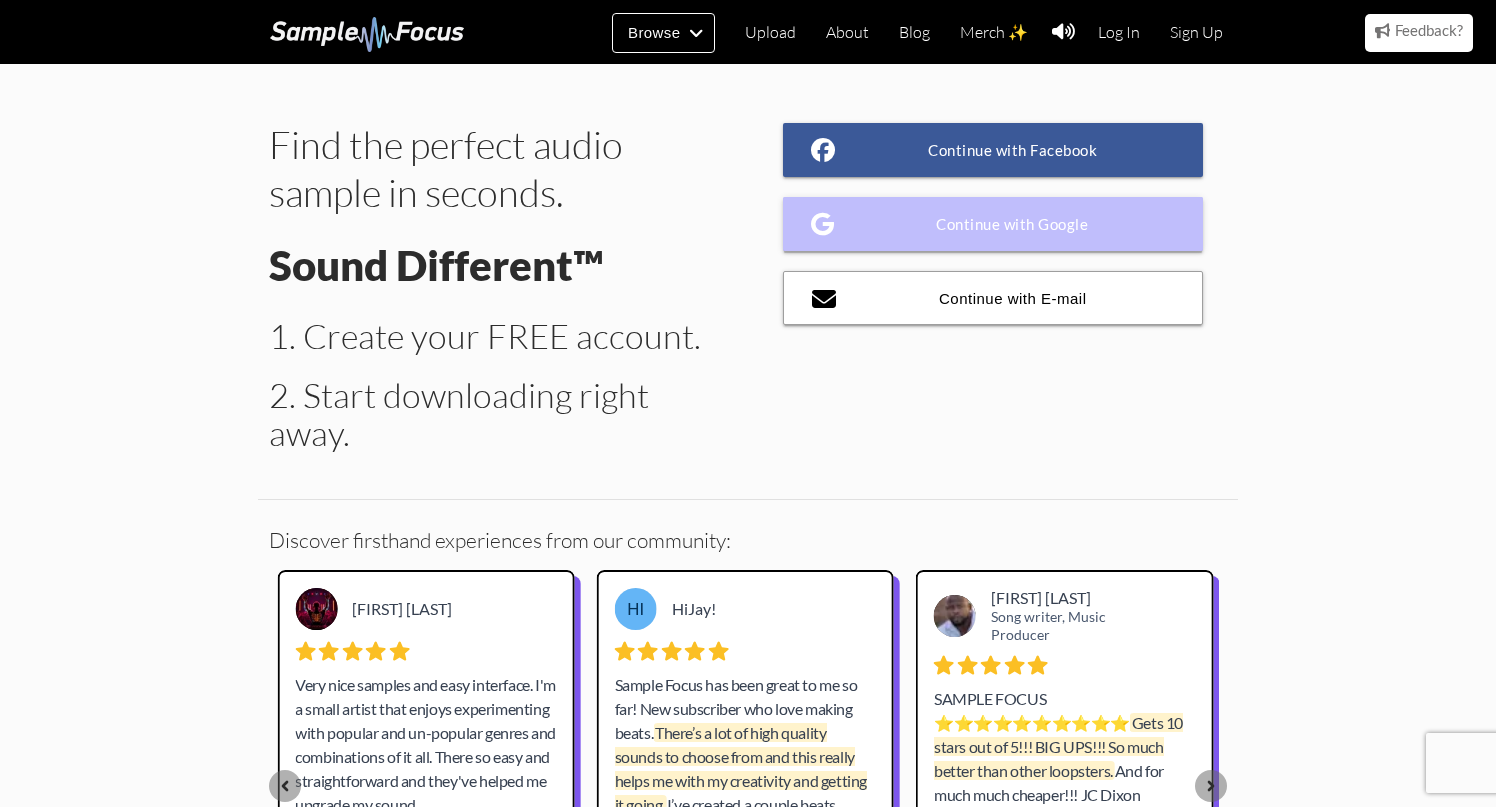 click on "Continue with Google" at bounding box center (993, 224) 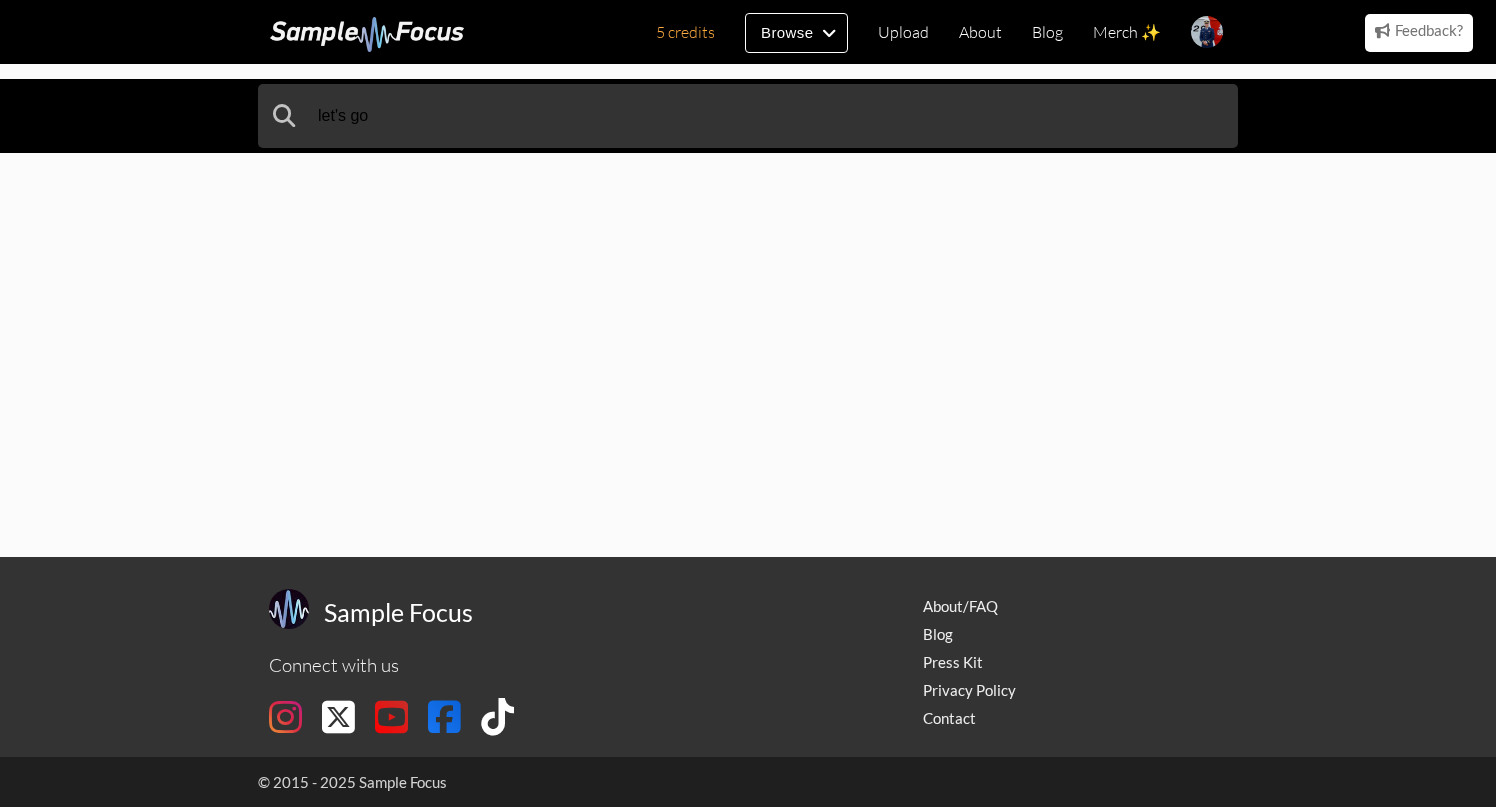 scroll, scrollTop: 0, scrollLeft: 0, axis: both 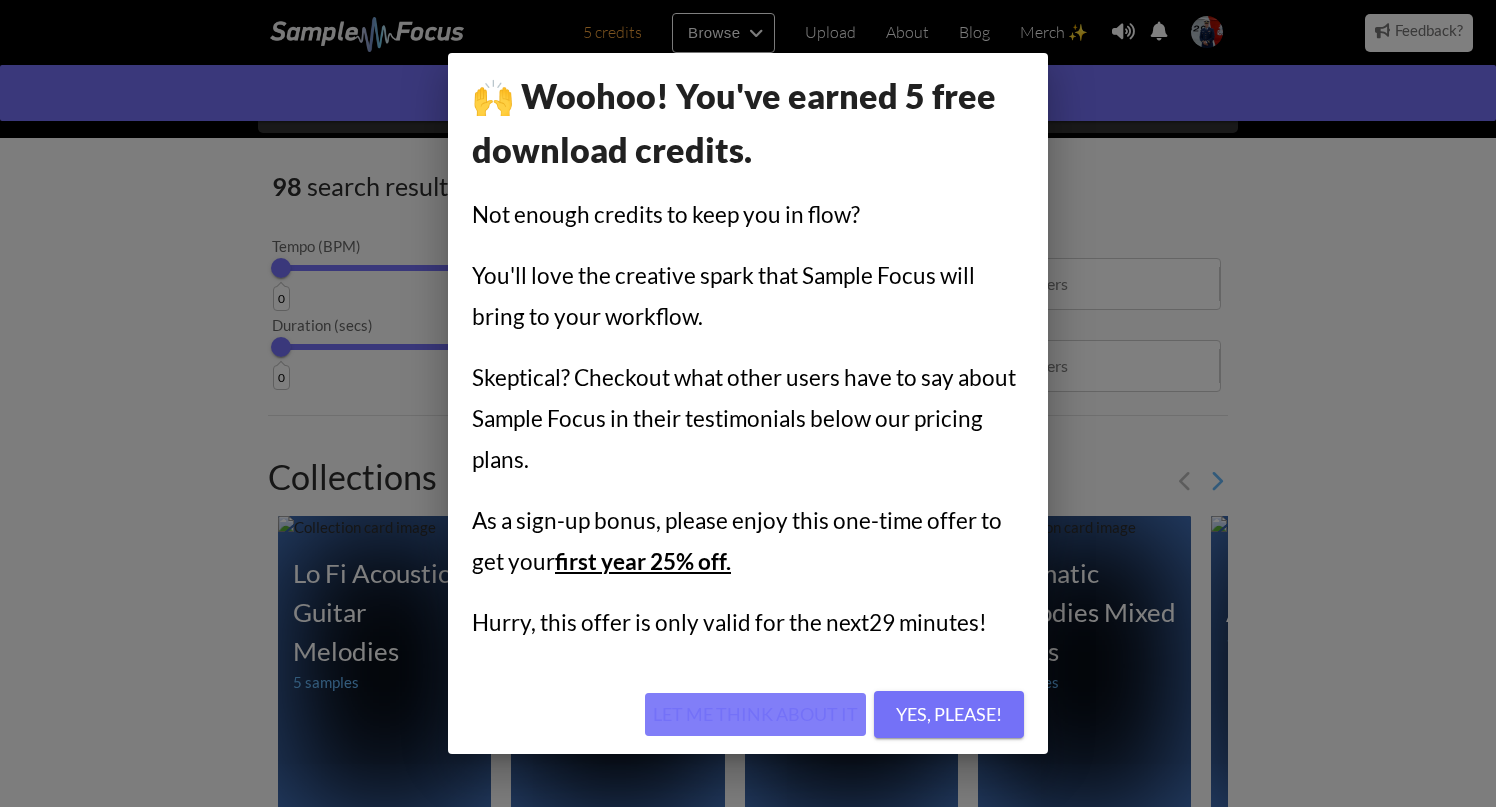 click on "Let me think about it" at bounding box center [755, 715] 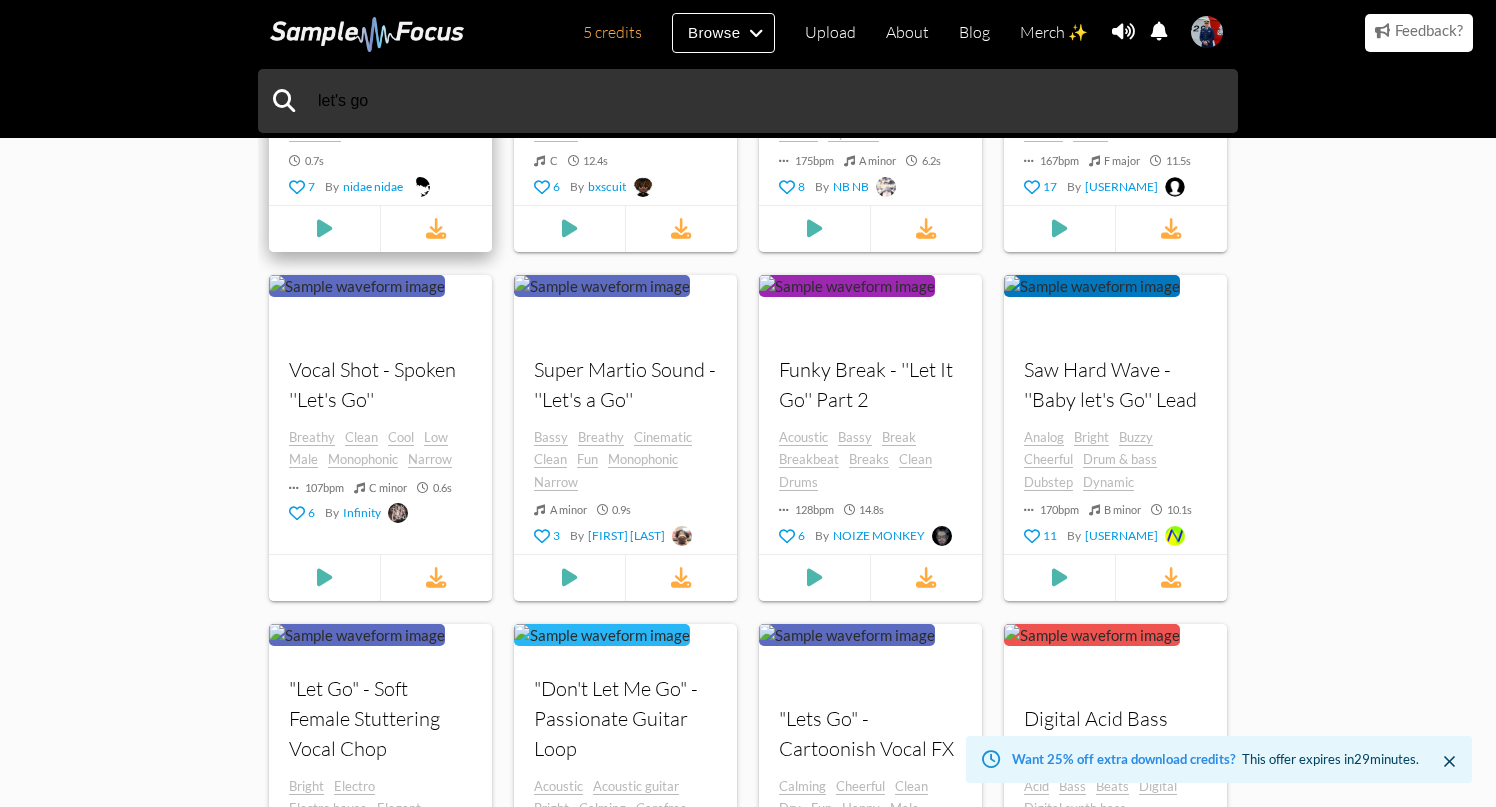 scroll, scrollTop: 991, scrollLeft: 0, axis: vertical 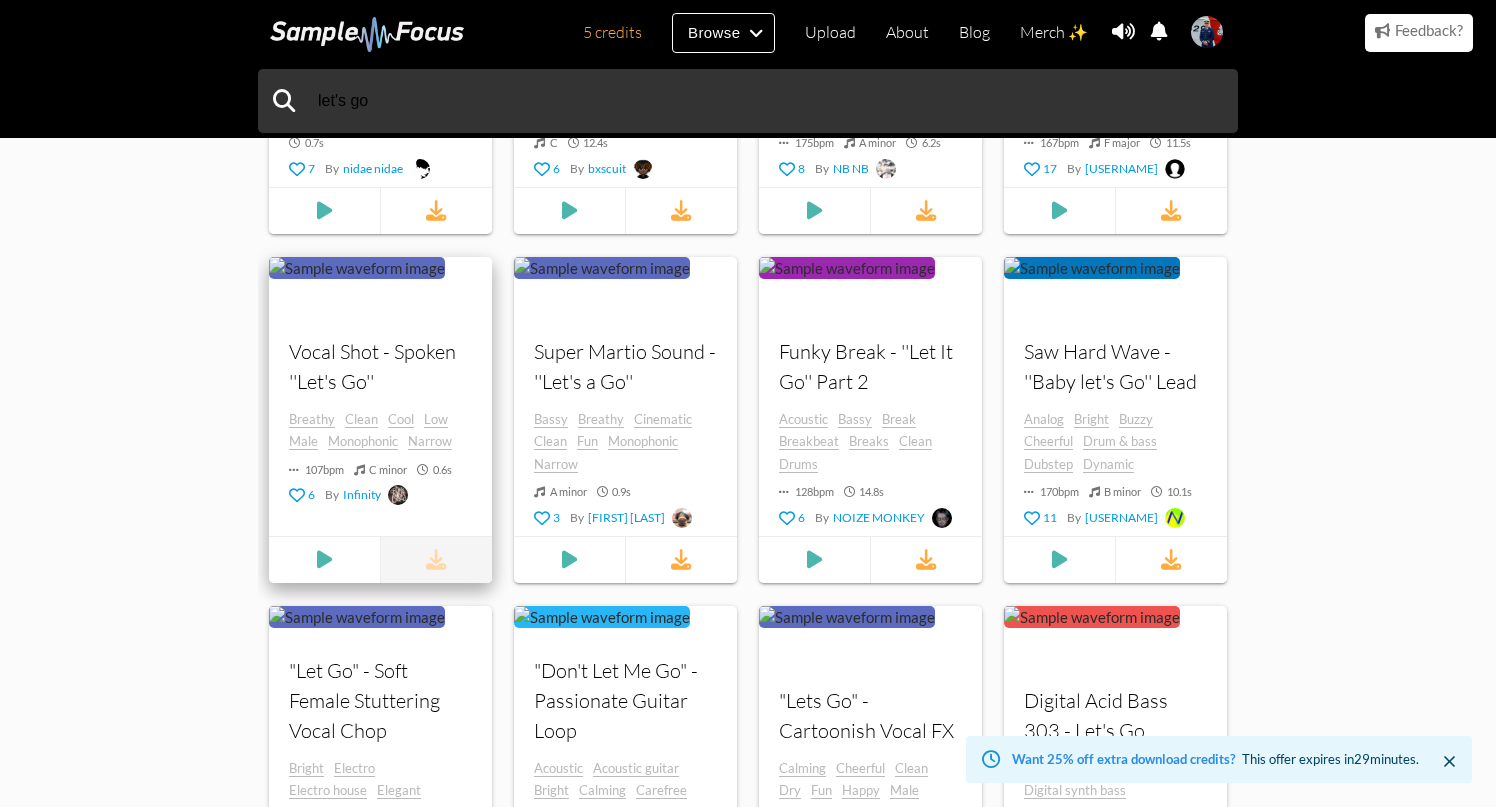 click at bounding box center (436, 560) 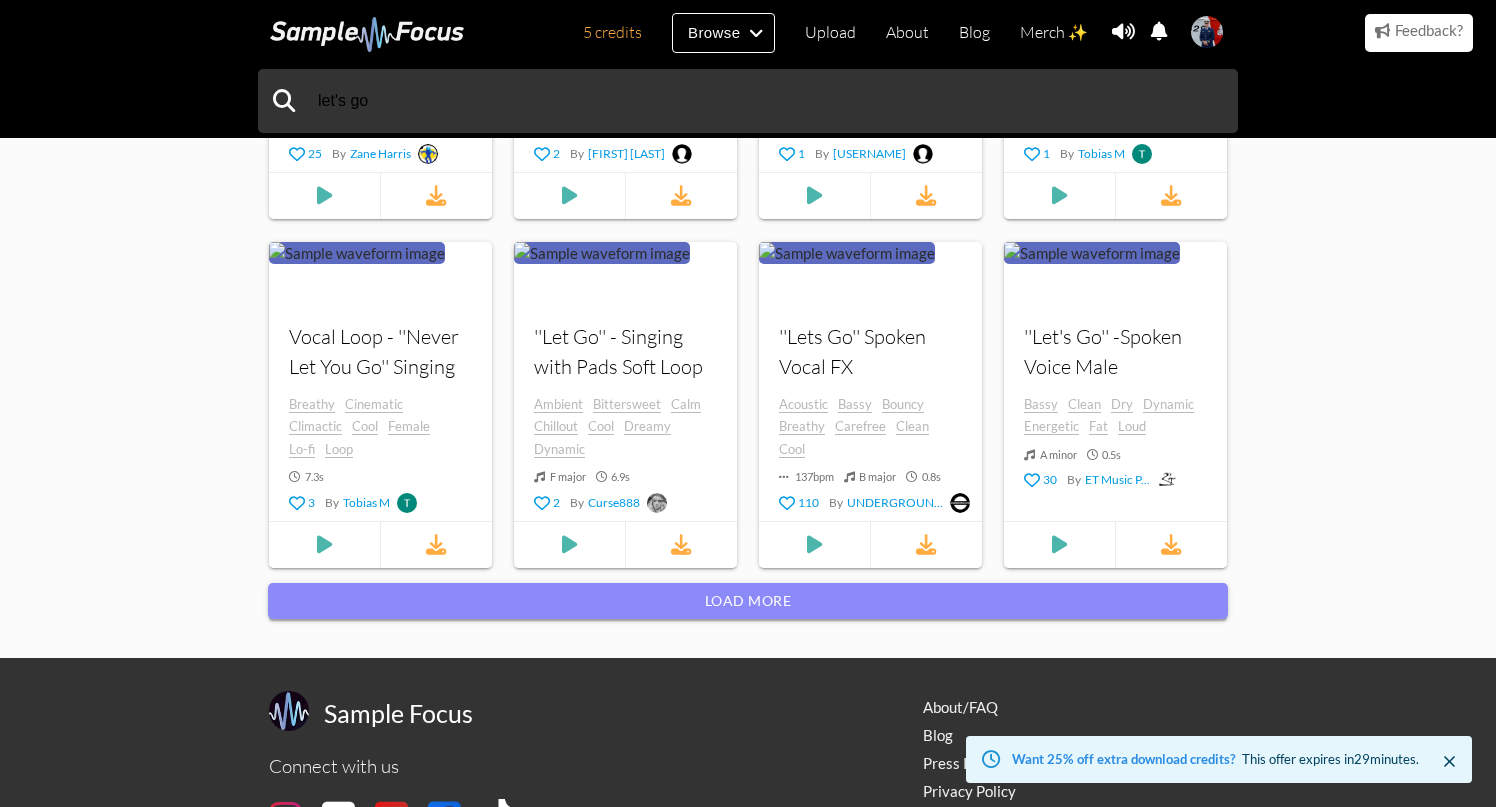 scroll, scrollTop: 2044, scrollLeft: 0, axis: vertical 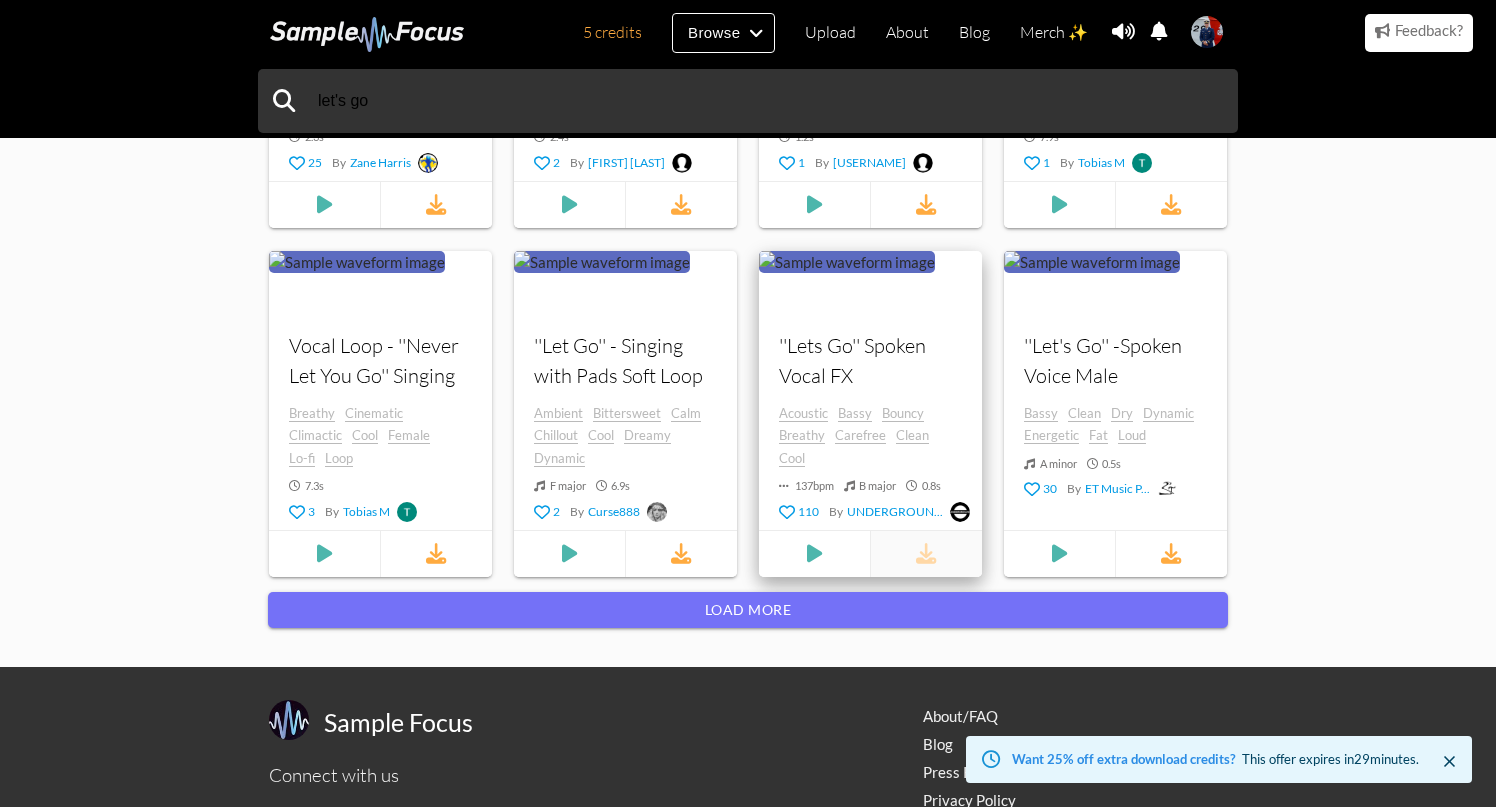 click at bounding box center [926, 554] 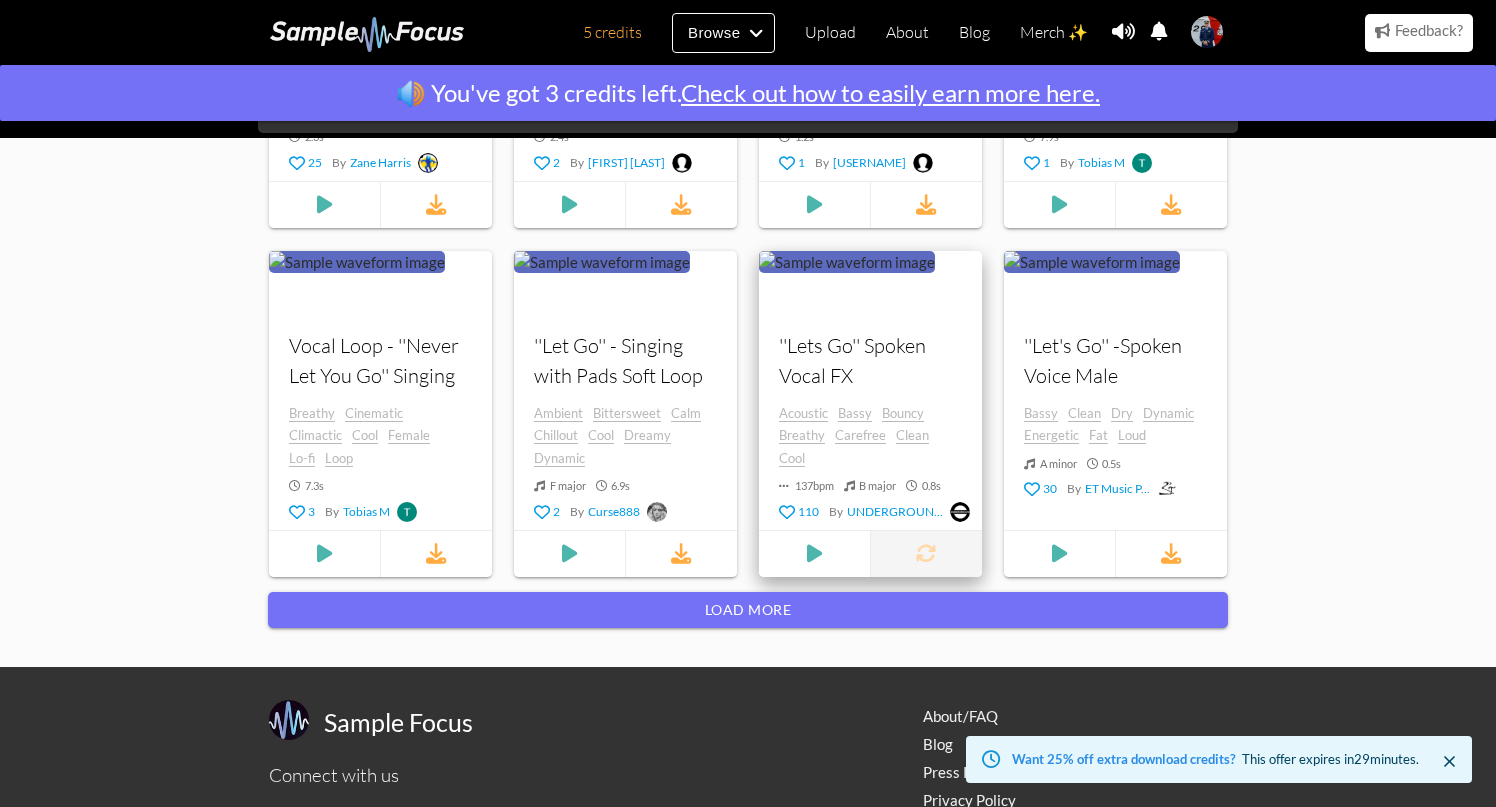 scroll, scrollTop: 2154, scrollLeft: 0, axis: vertical 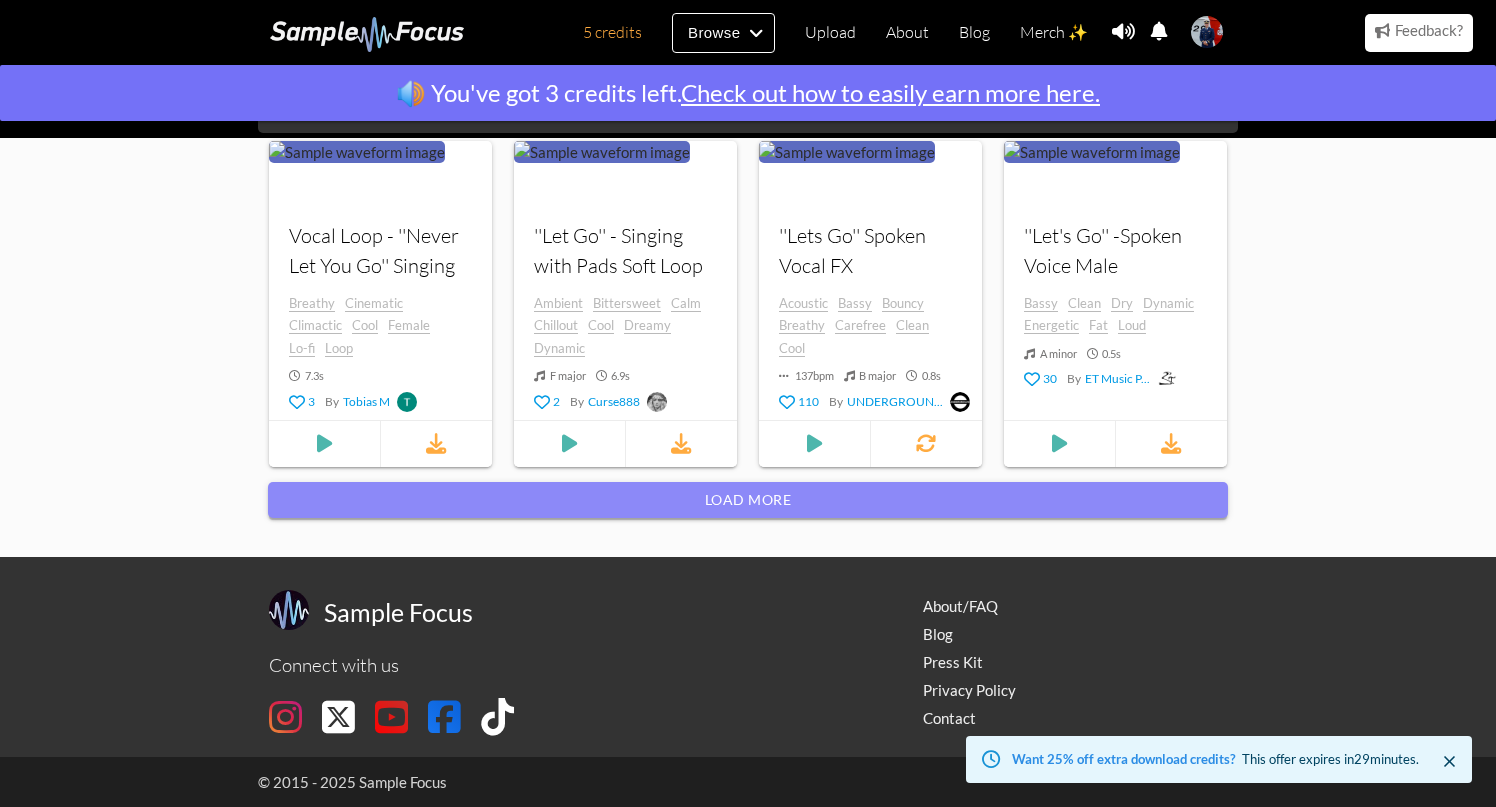click on "Load more" at bounding box center [748, 500] 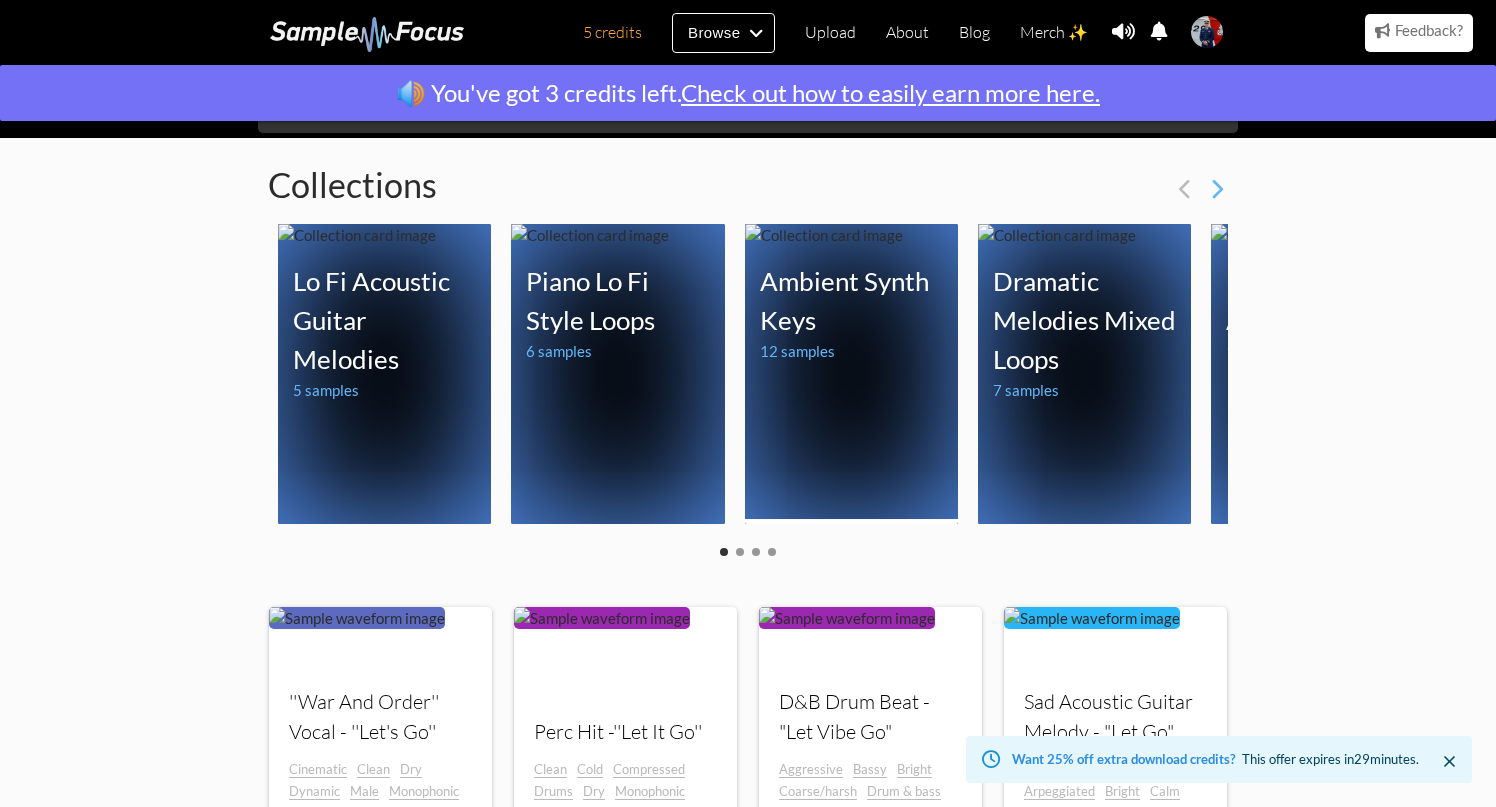 scroll, scrollTop: 0, scrollLeft: 0, axis: both 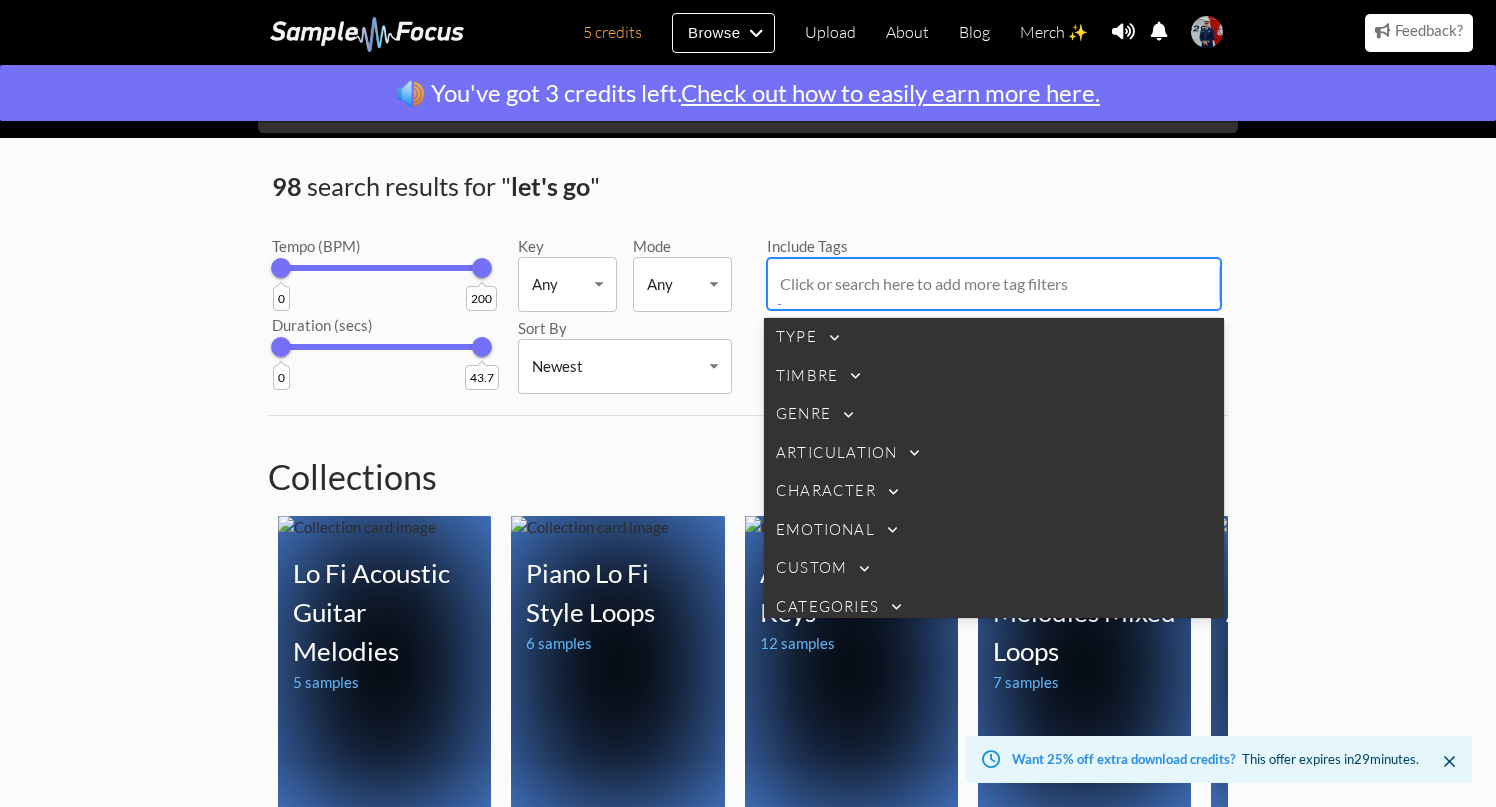 click at bounding box center (998, 284) 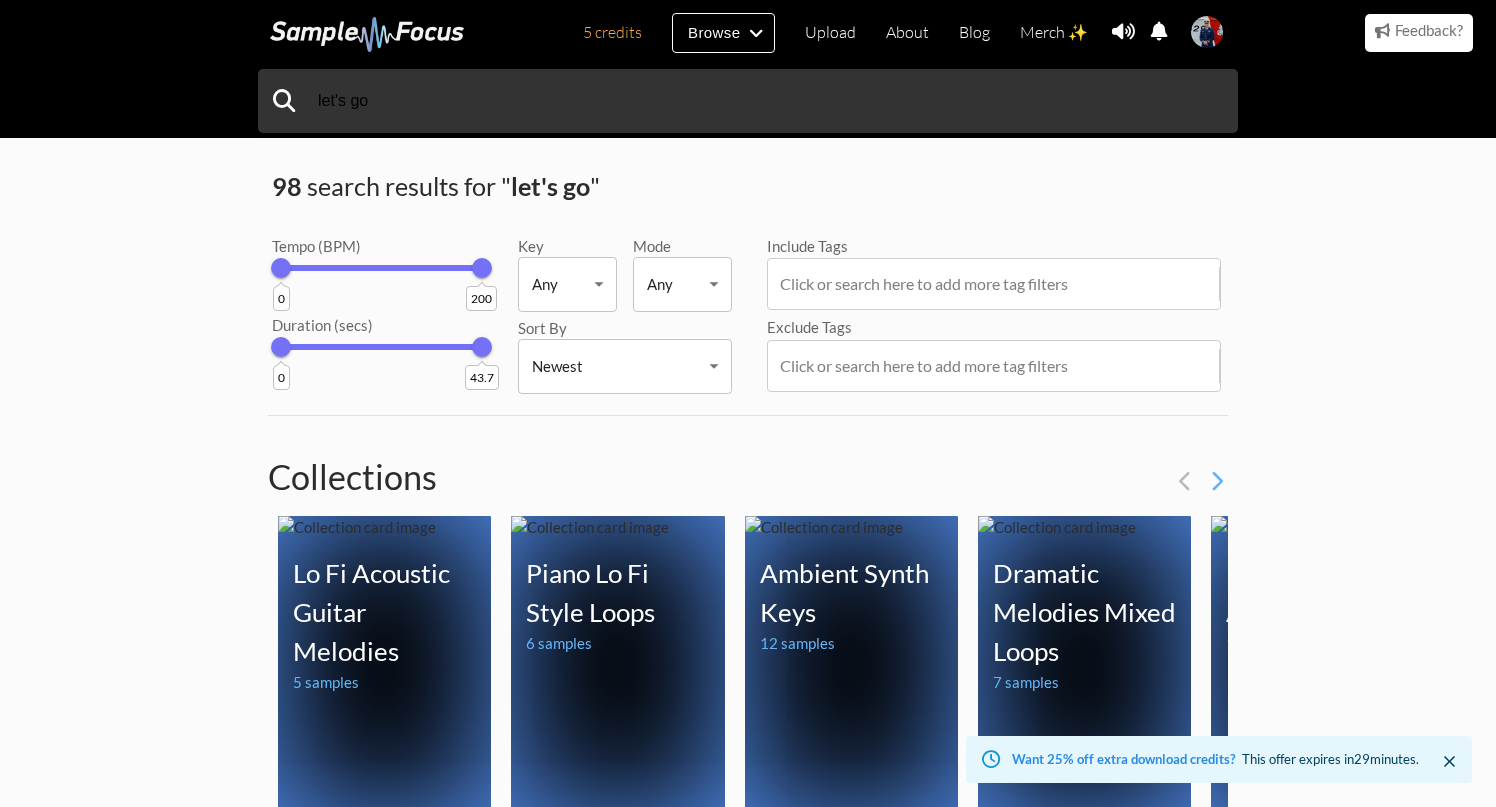 click on "let's go
98    search results for " let's go " Tempo (BPM) 0 200 Duration (secs) 0 43.7 Key Any Any ​ Mode Any Any ​ Sort By Newest Newest ​ Include Tags Click or search here to add more tag filters Exclude Tags Click or search here to add more tag filters Collections Lo Fi Acoustic Guitar Melodies 5 samples Lo Fi Acoustic Guitar Melodies Your browser does not support the audio  element. Your browser does not support the audio  element. Your browser does not support the audio  element. +  2  more  samples Piano Lo Fi Style Loops 6 samples Piano Lo Fi Style Loops Your browser does not support the audio  element. Your browser does not support the audio  element. Your browser does not support the audio  element. +  3  more  samples Ambient Synth Keys 12 samples Ambient Synth Keys Your browser does not support the audio  element. audio  element. audio +  9" at bounding box center (748, 2230) 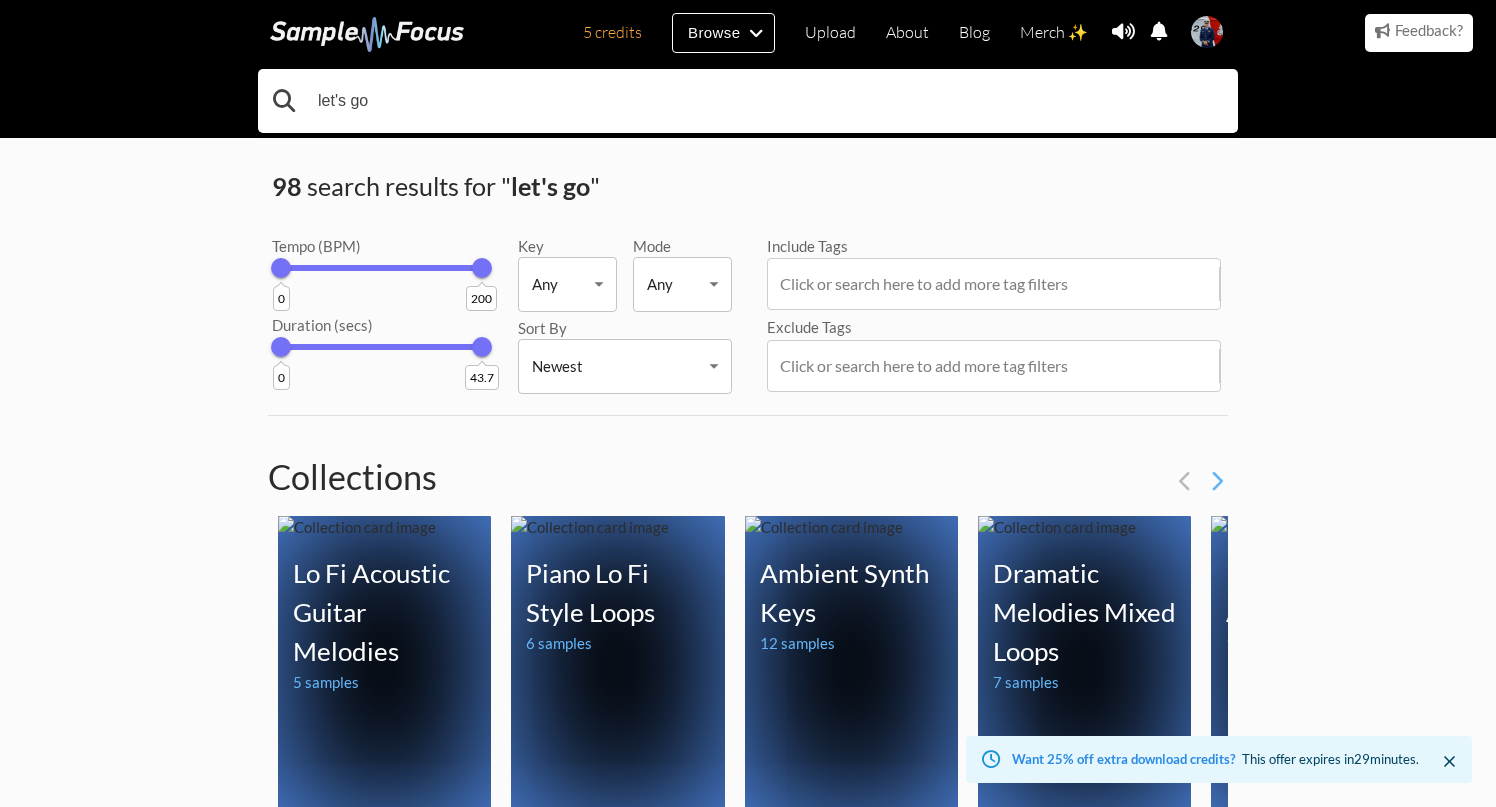 click on "let's go" at bounding box center [748, 101] 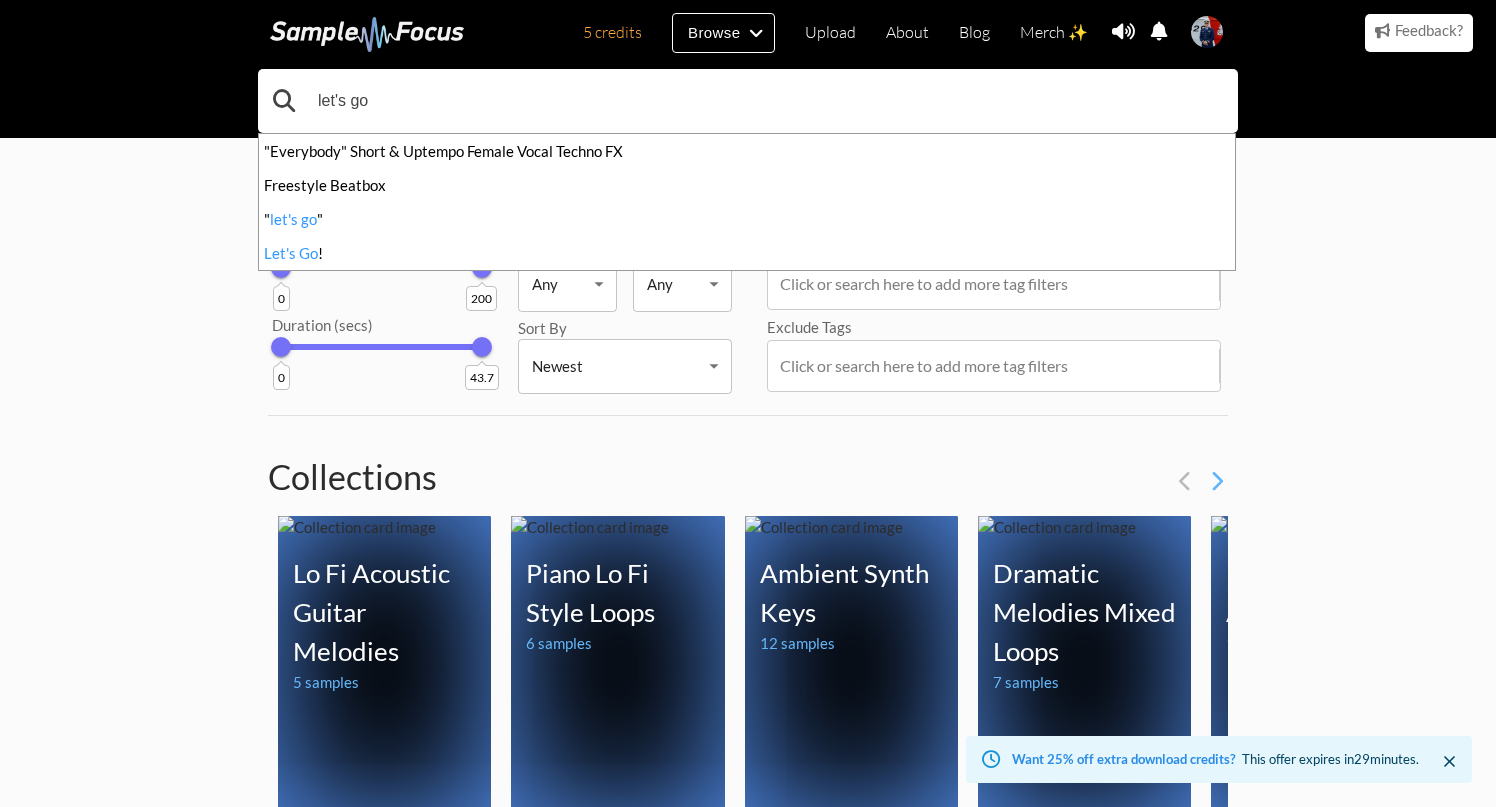 click on "let's go" at bounding box center (748, 101) 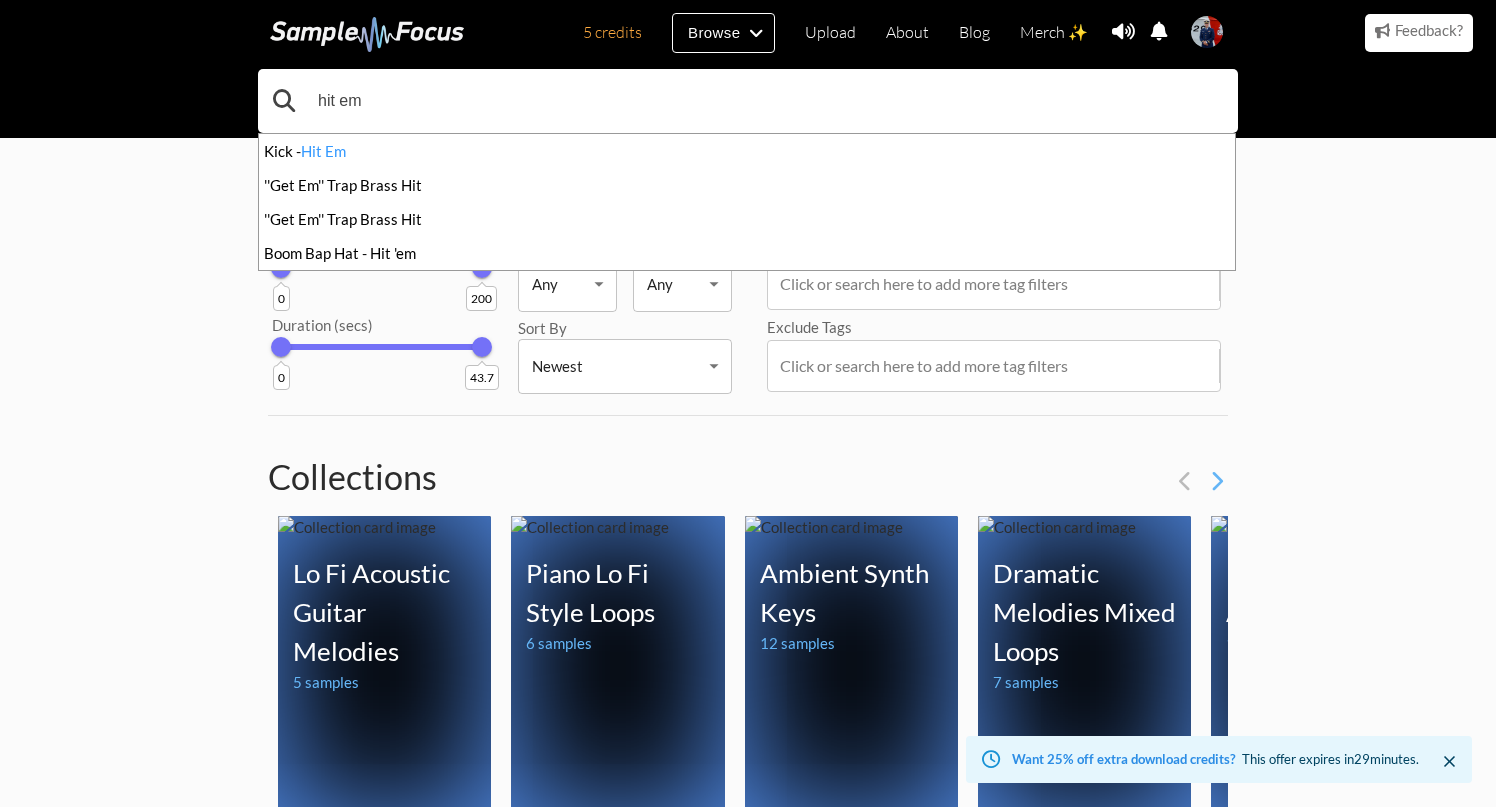 type on "hit em" 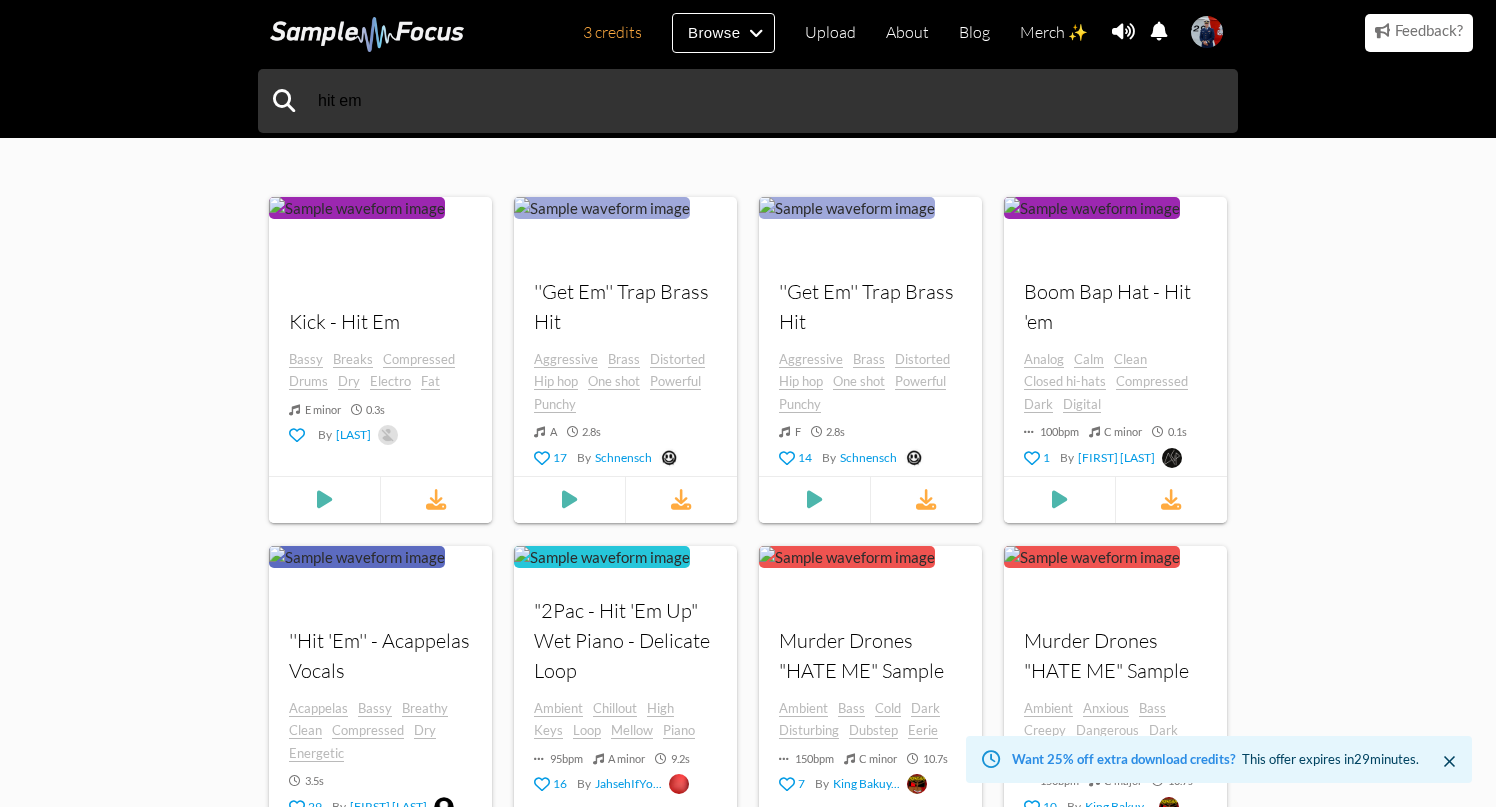 scroll, scrollTop: 0, scrollLeft: 0, axis: both 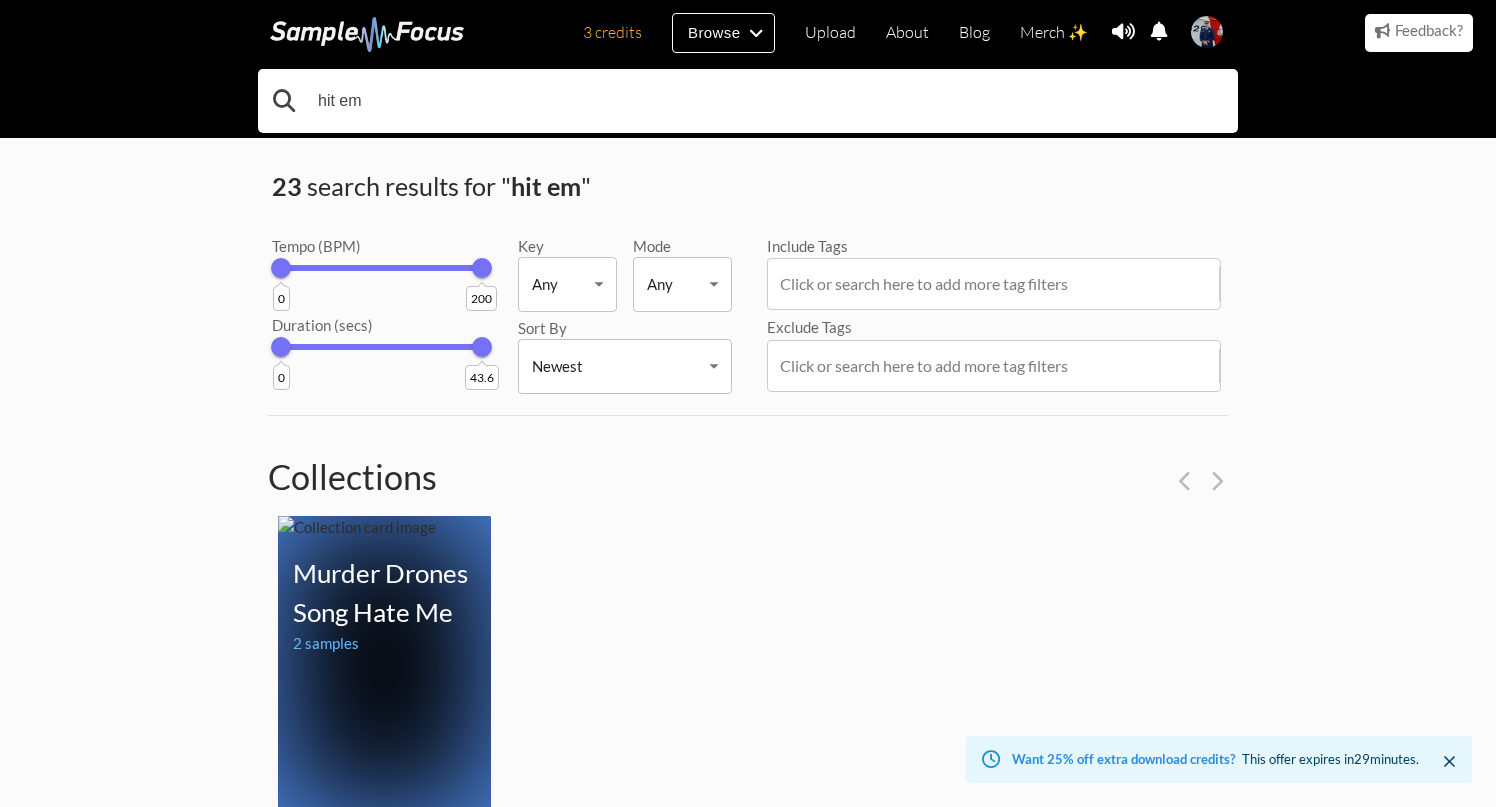 click on "hit em" at bounding box center [748, 101] 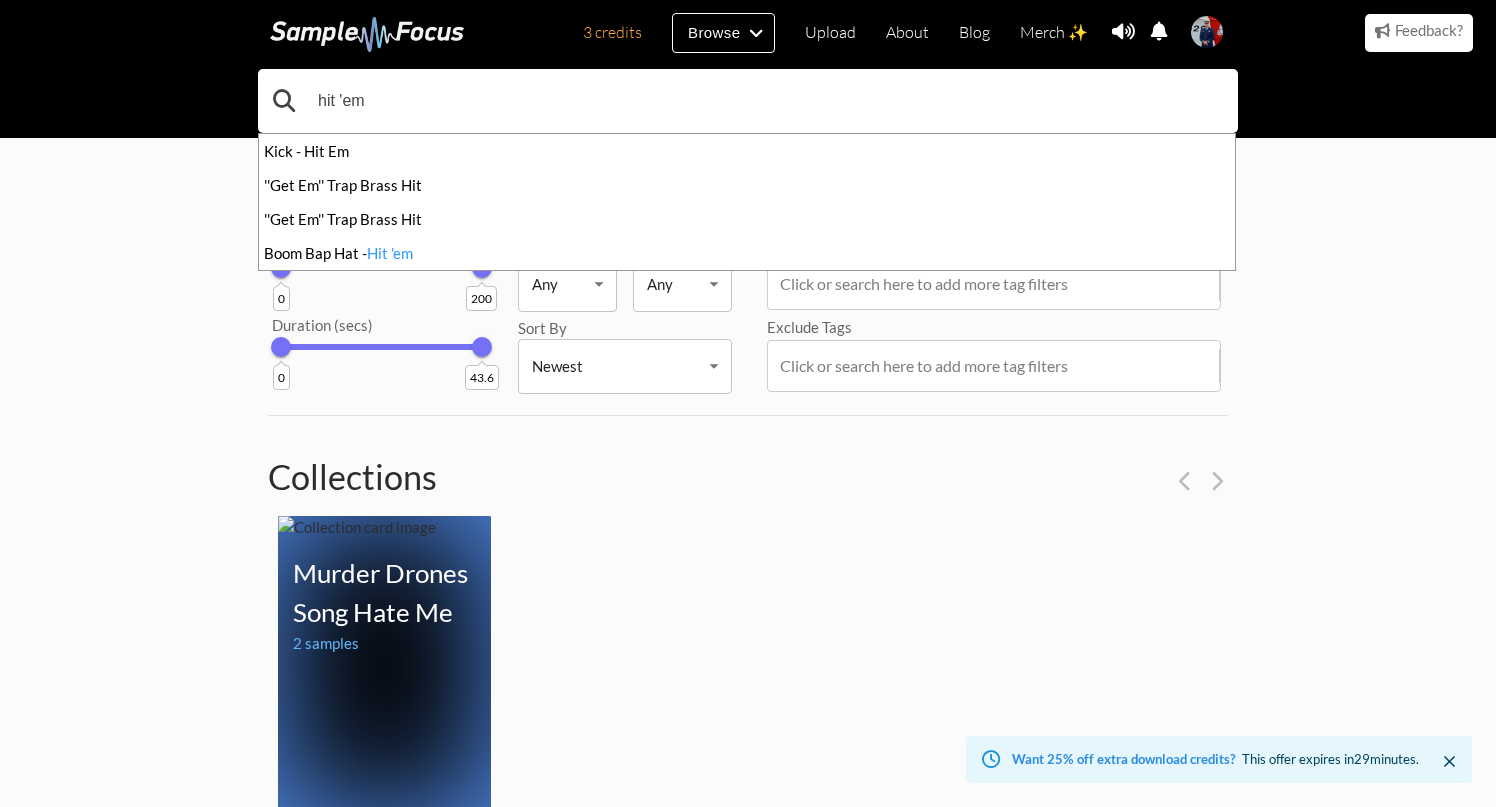 type on "hit 'em" 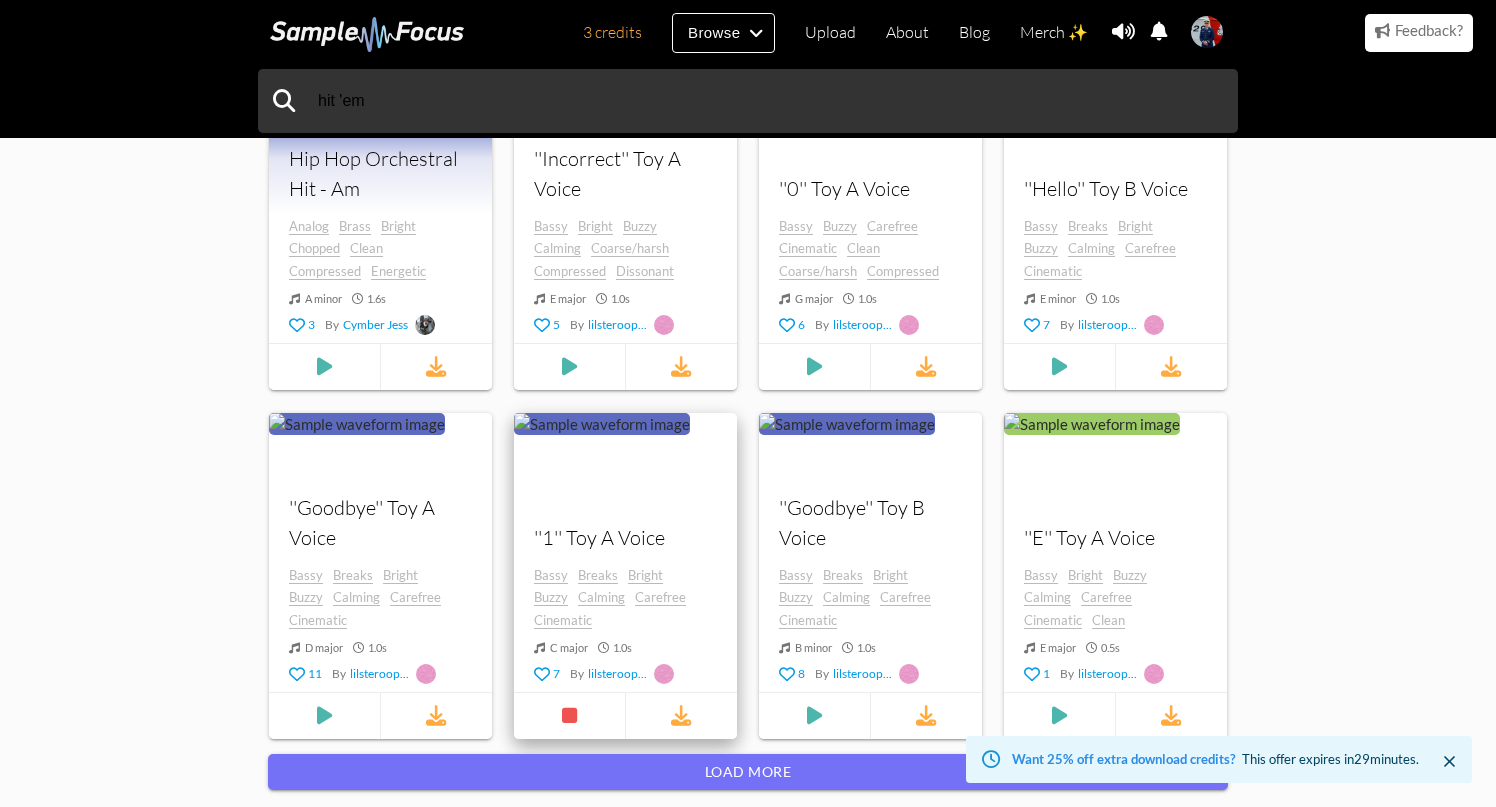 scroll, scrollTop: 1920, scrollLeft: 0, axis: vertical 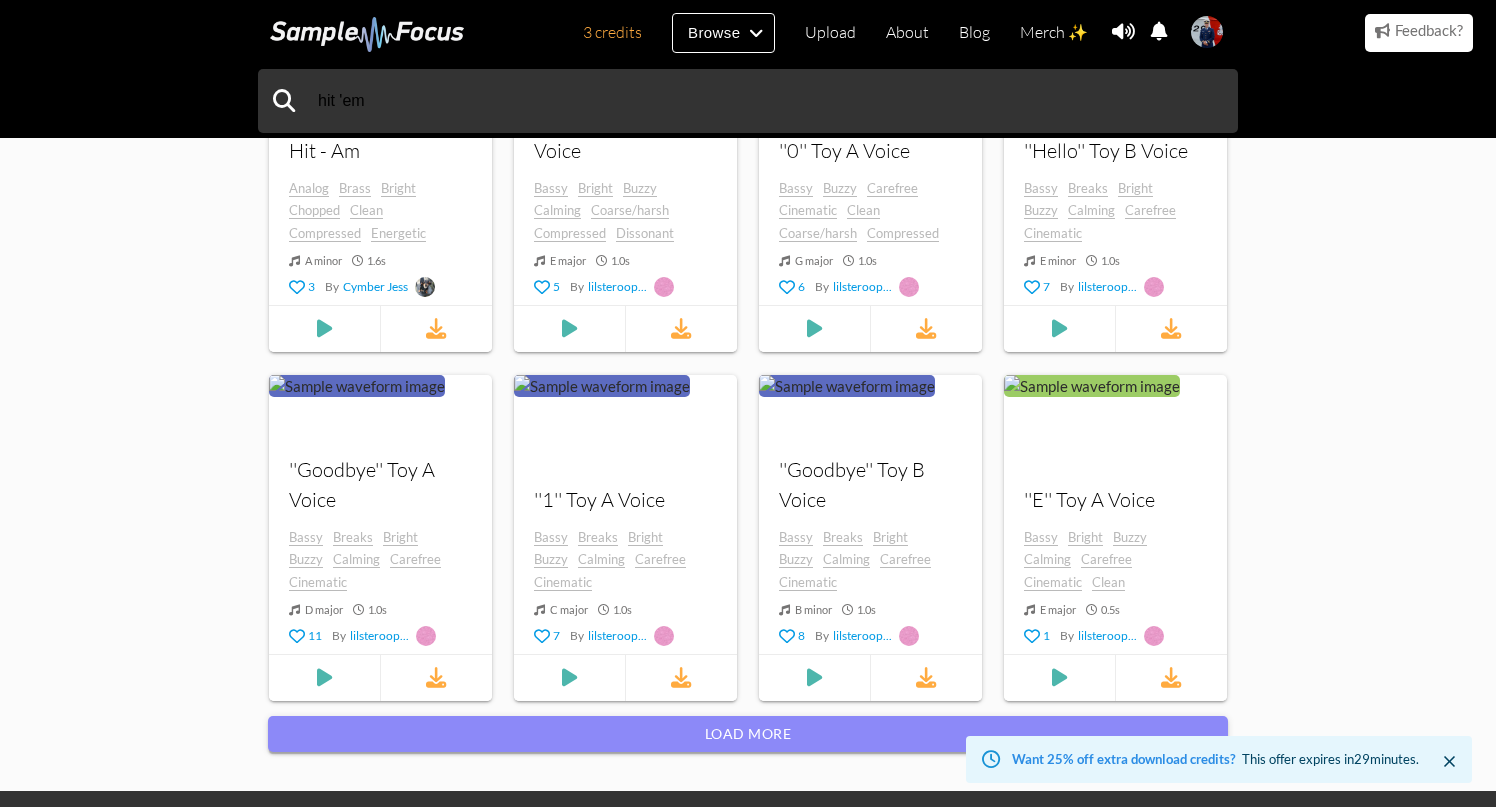 click on "Load more" at bounding box center [748, 734] 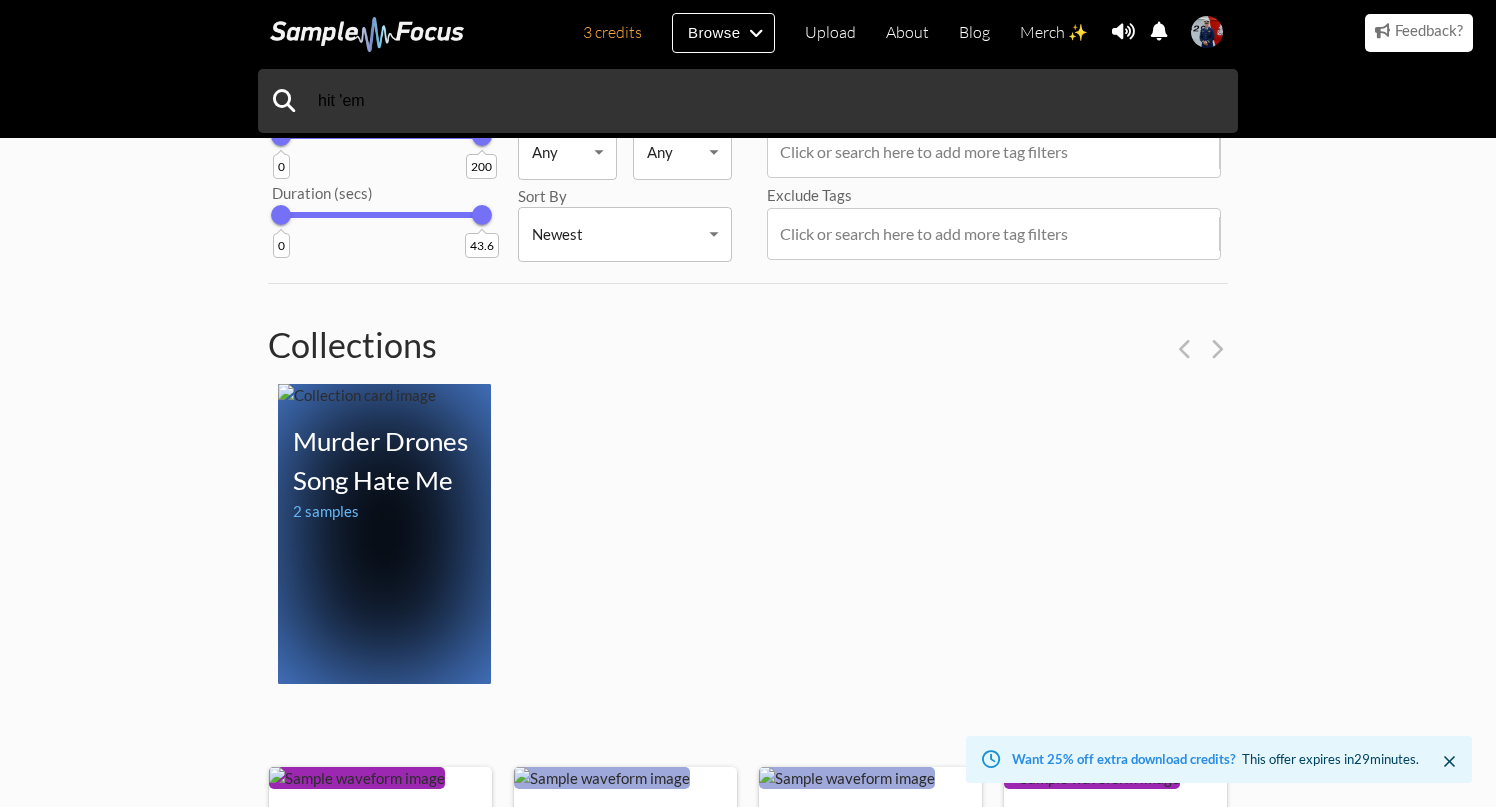 scroll, scrollTop: 0, scrollLeft: 0, axis: both 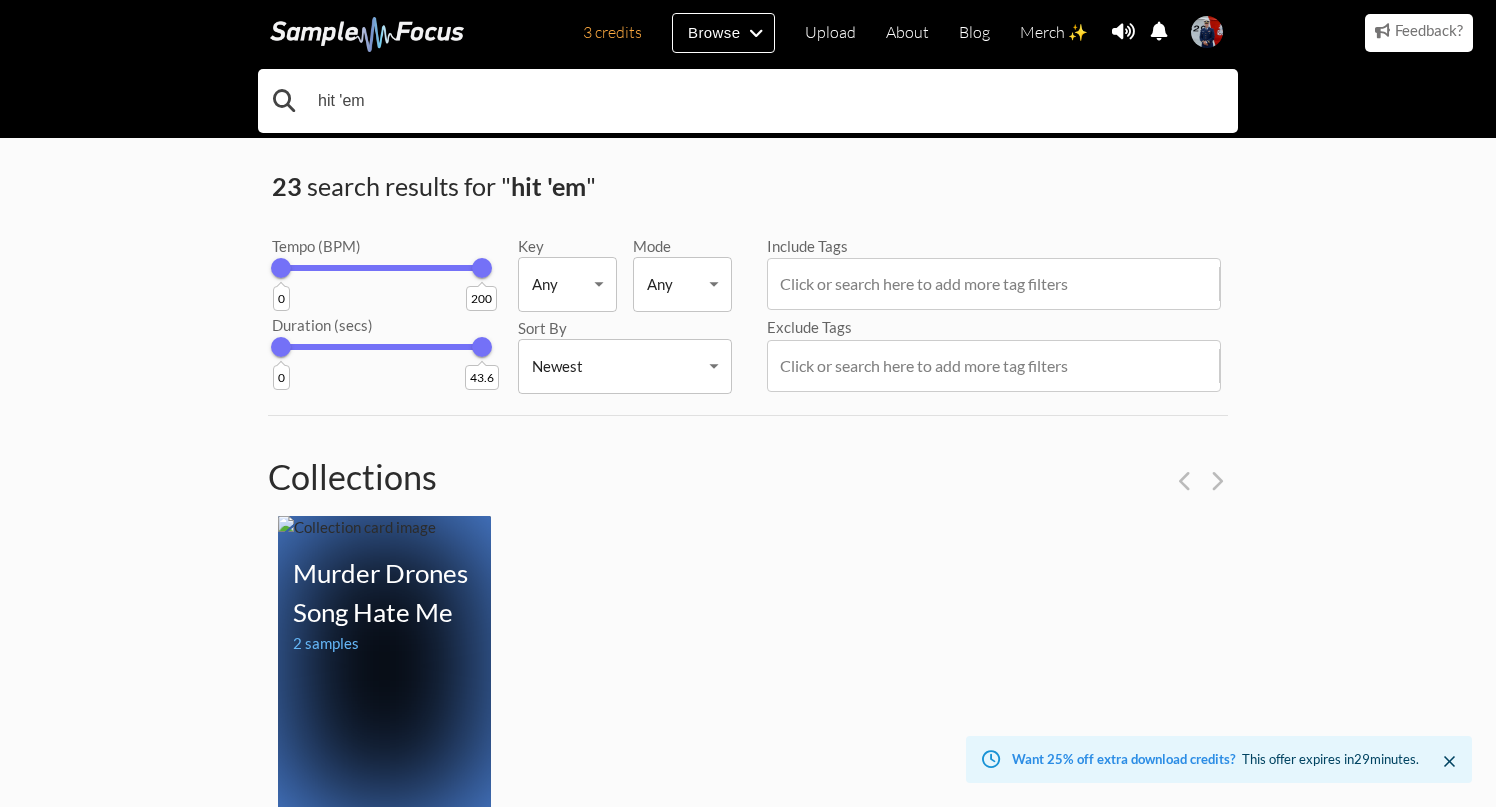 click on "hit 'em" at bounding box center (748, 101) 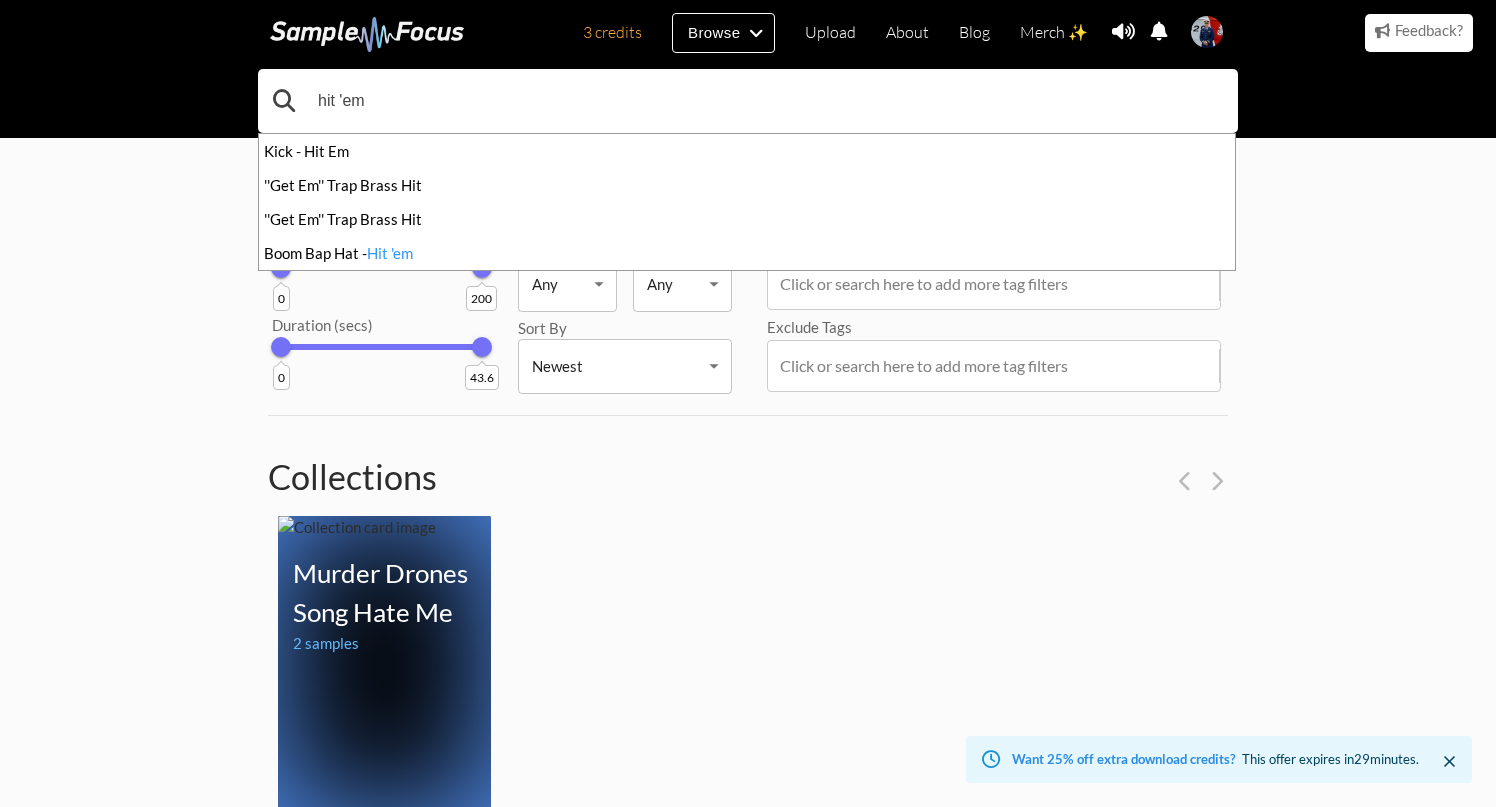 click on "hit 'em" at bounding box center [748, 101] 